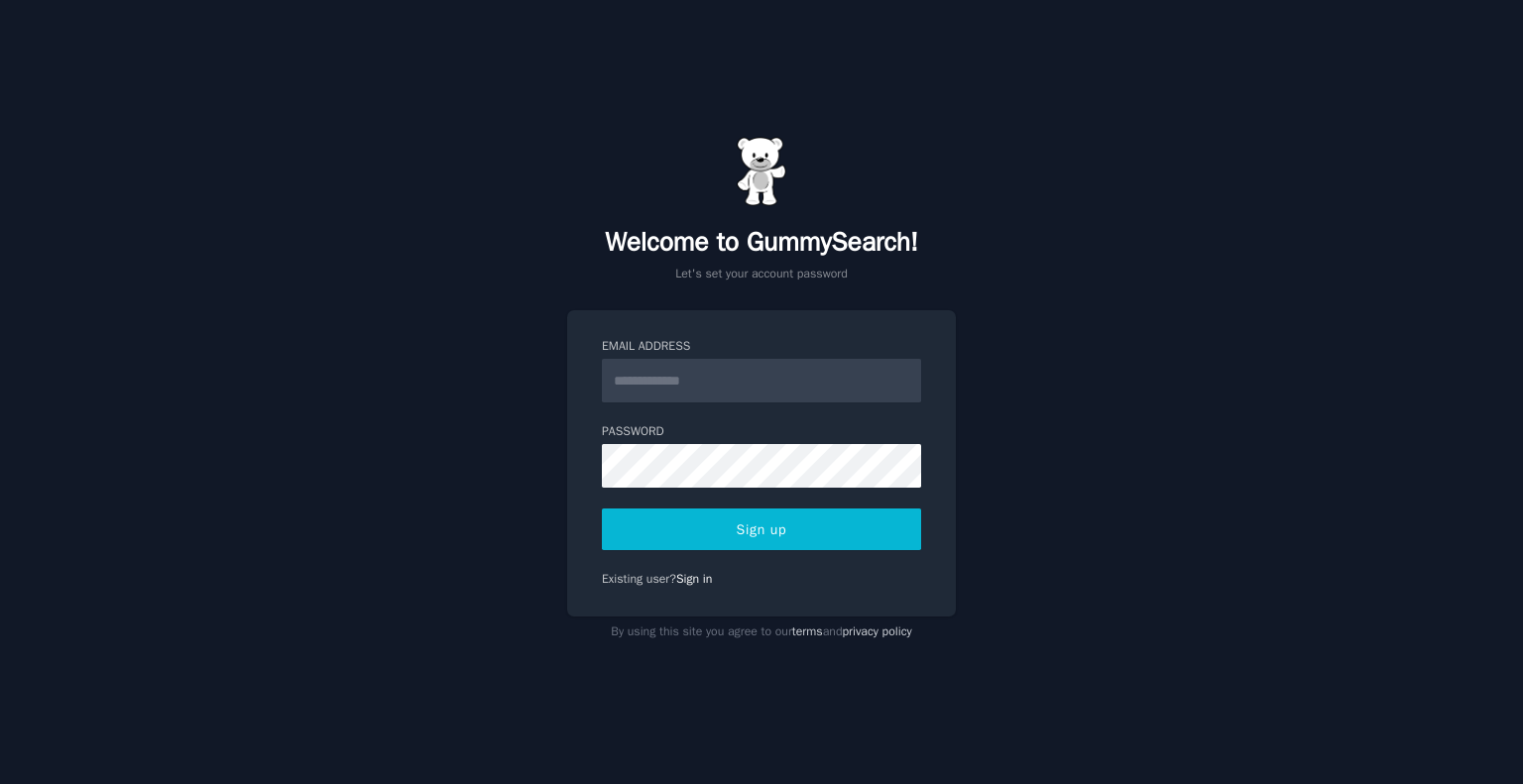 scroll, scrollTop: 0, scrollLeft: 0, axis: both 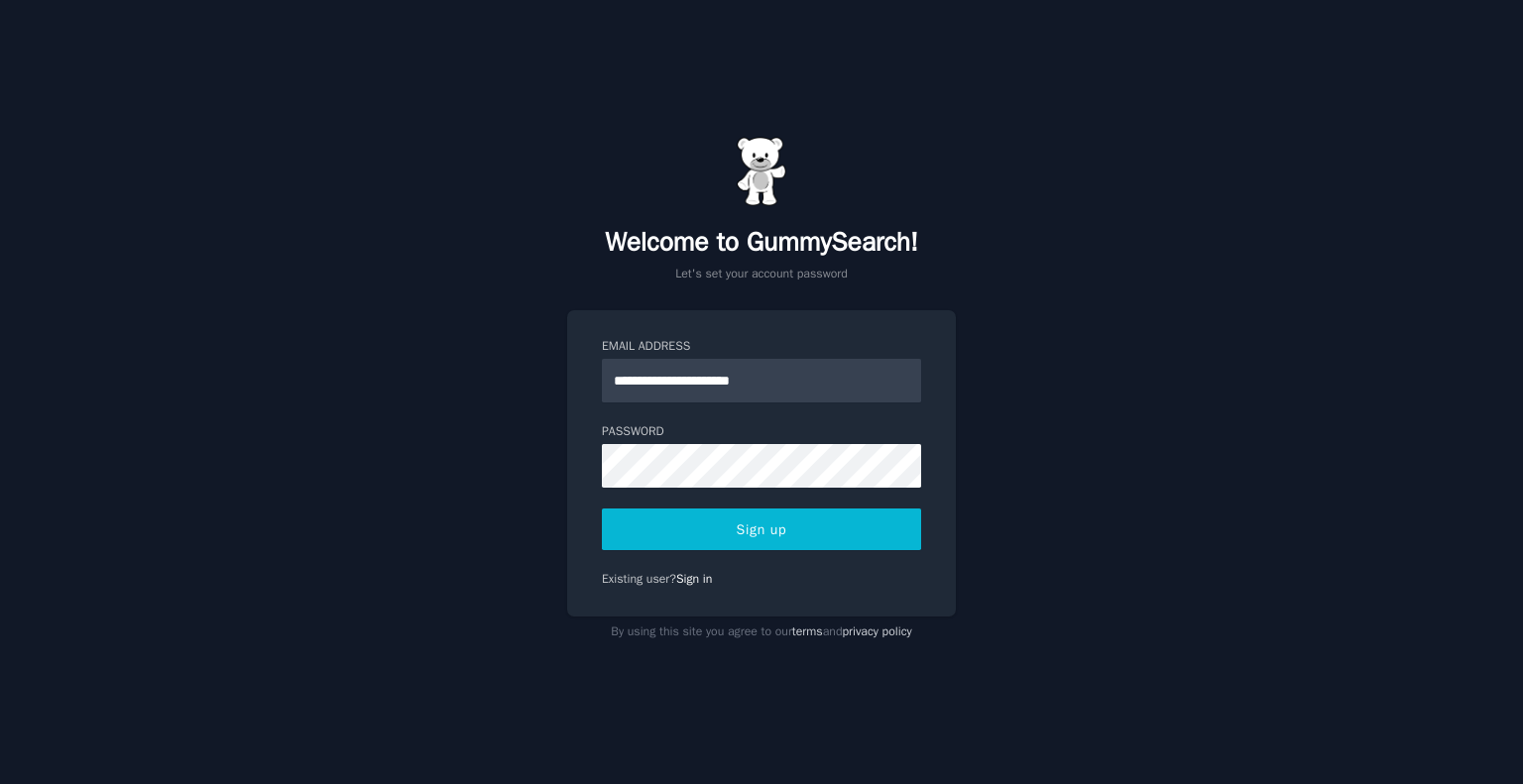 click on "Sign up" at bounding box center (762, 529) 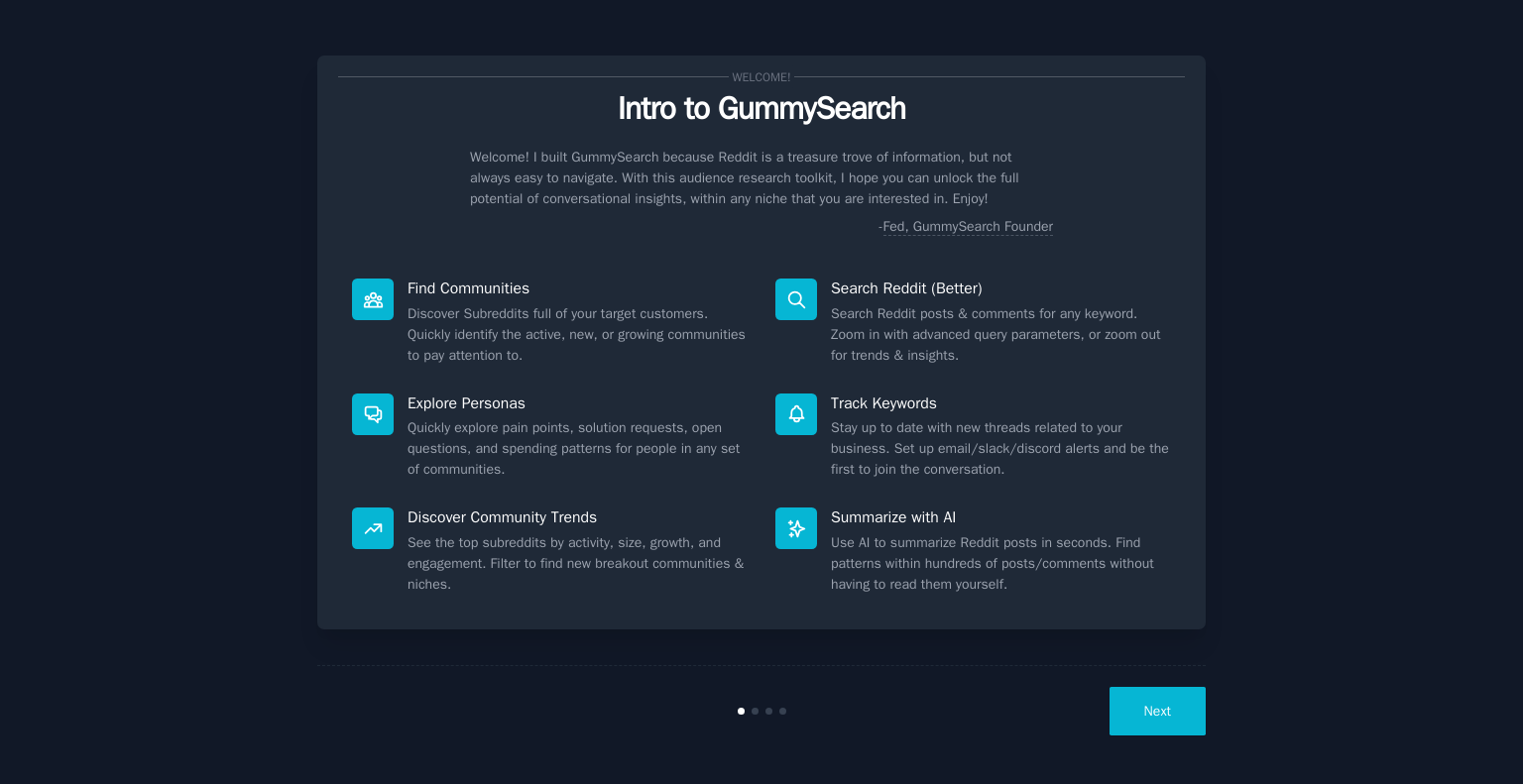 scroll, scrollTop: 0, scrollLeft: 0, axis: both 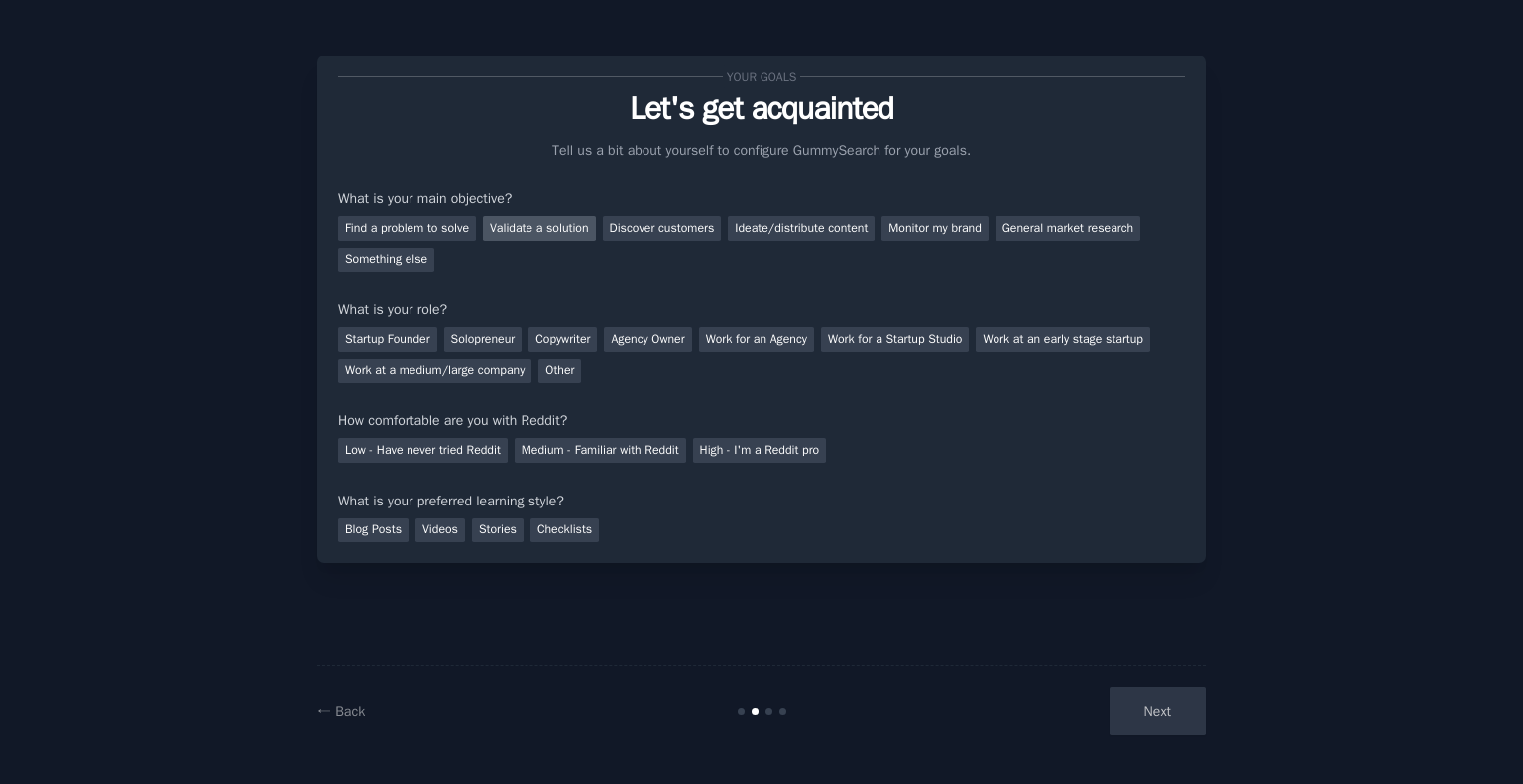click on "Validate a solution" at bounding box center (539, 228) 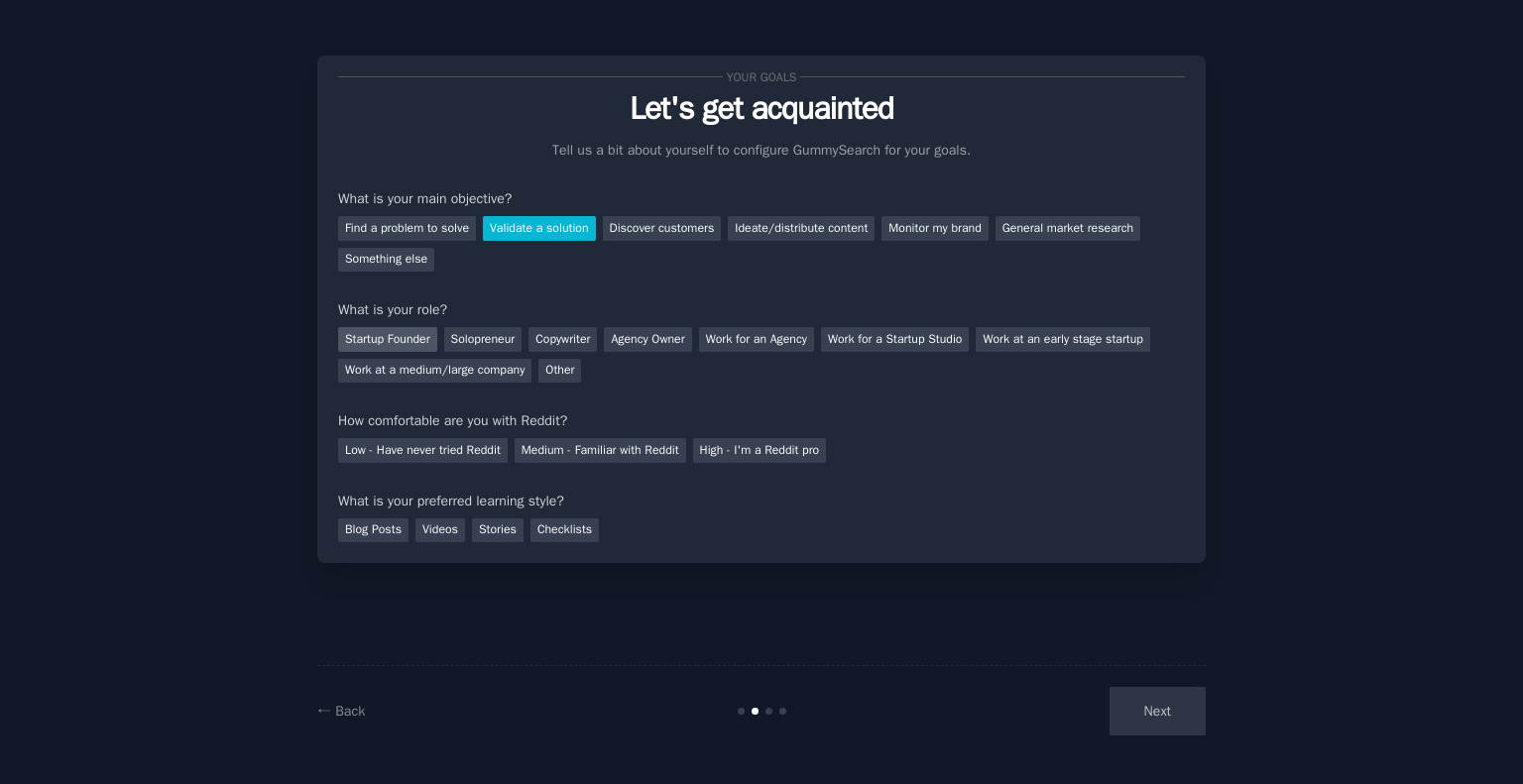 click on "Startup Founder" at bounding box center (388, 339) 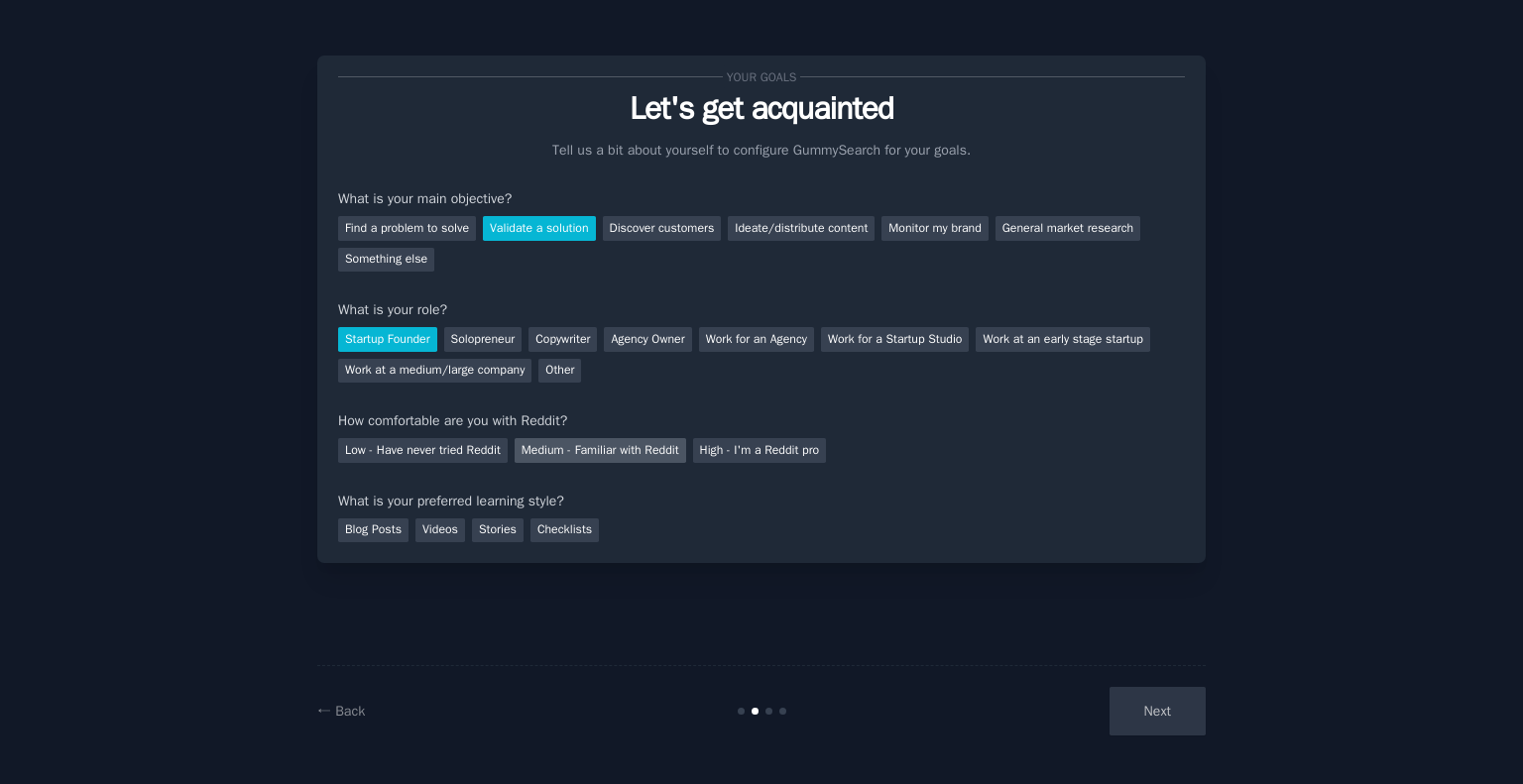 click on "Medium - Familiar with Reddit" at bounding box center (600, 450) 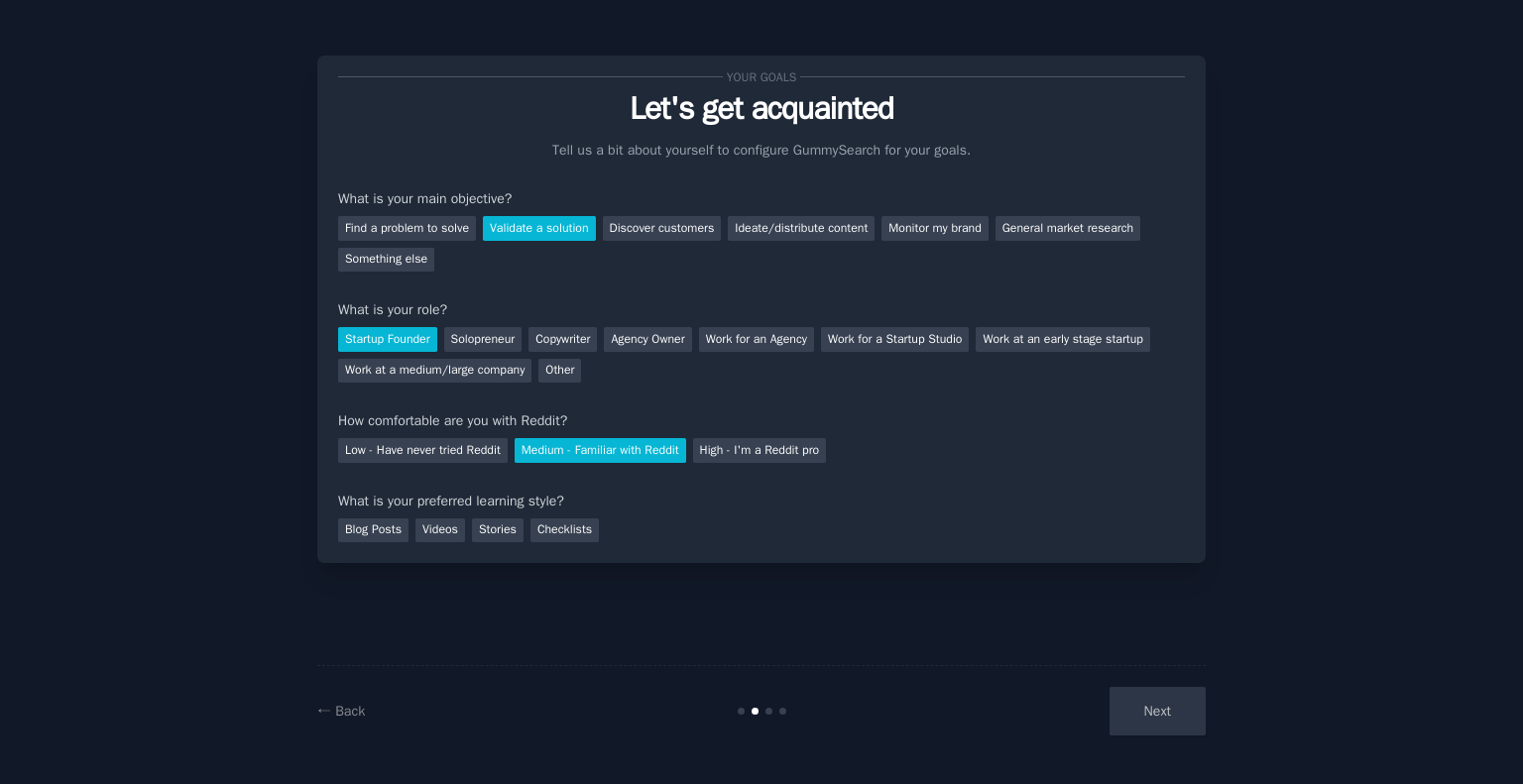 click on "Next" at bounding box center [1057, 711] 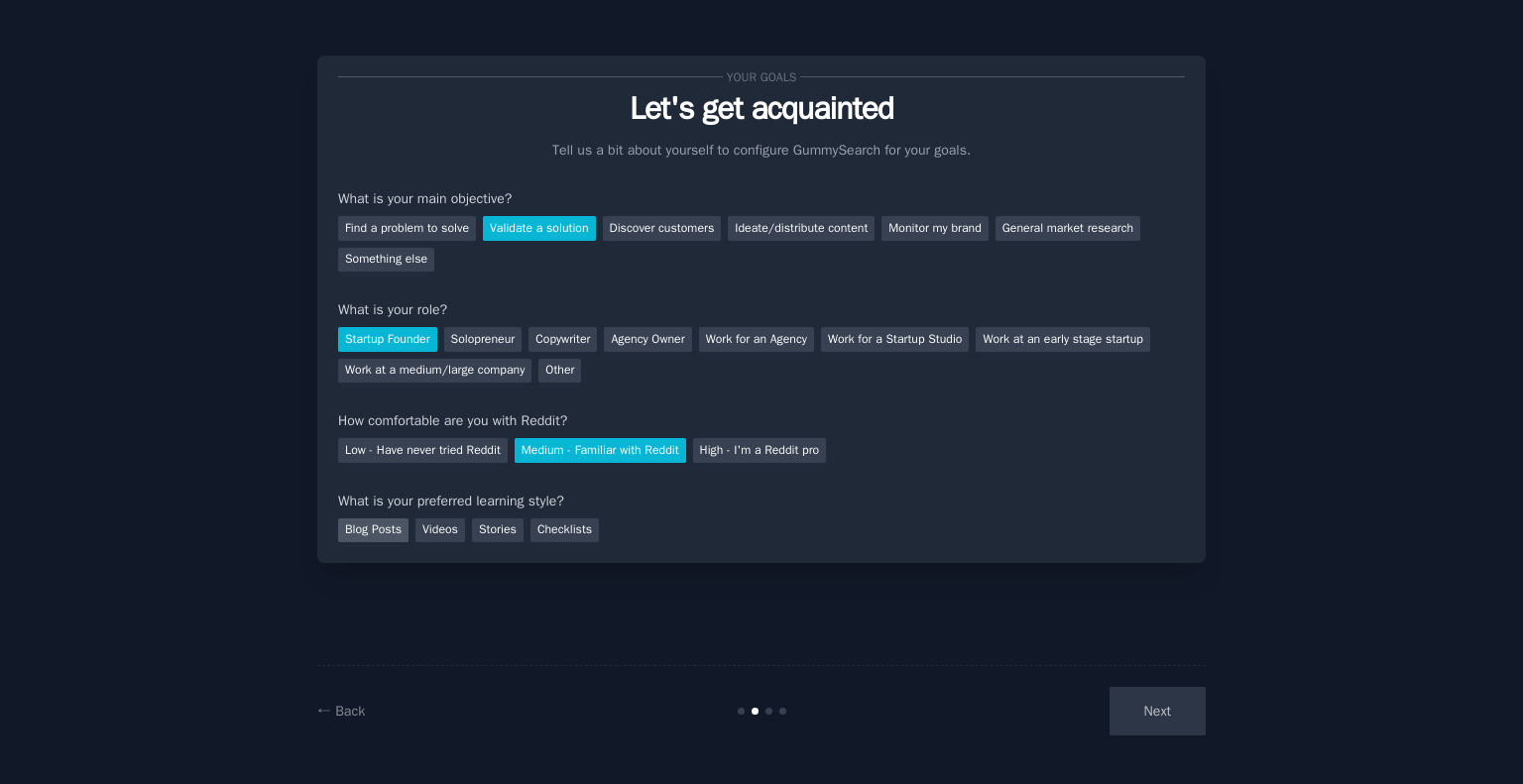 click on "Blog Posts" at bounding box center (373, 530) 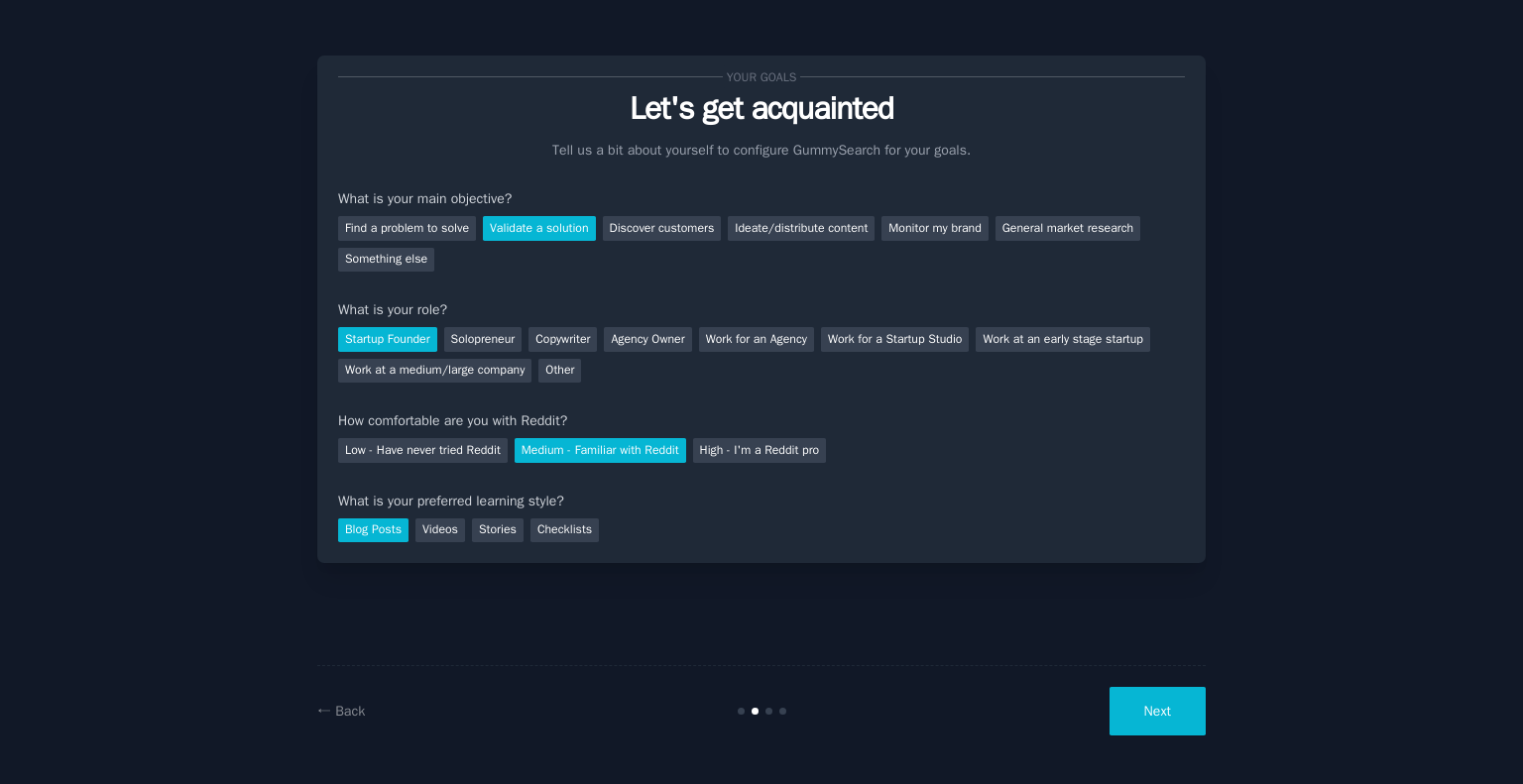 click on "Blog Posts Videos Stories Checklists" at bounding box center (762, 527) 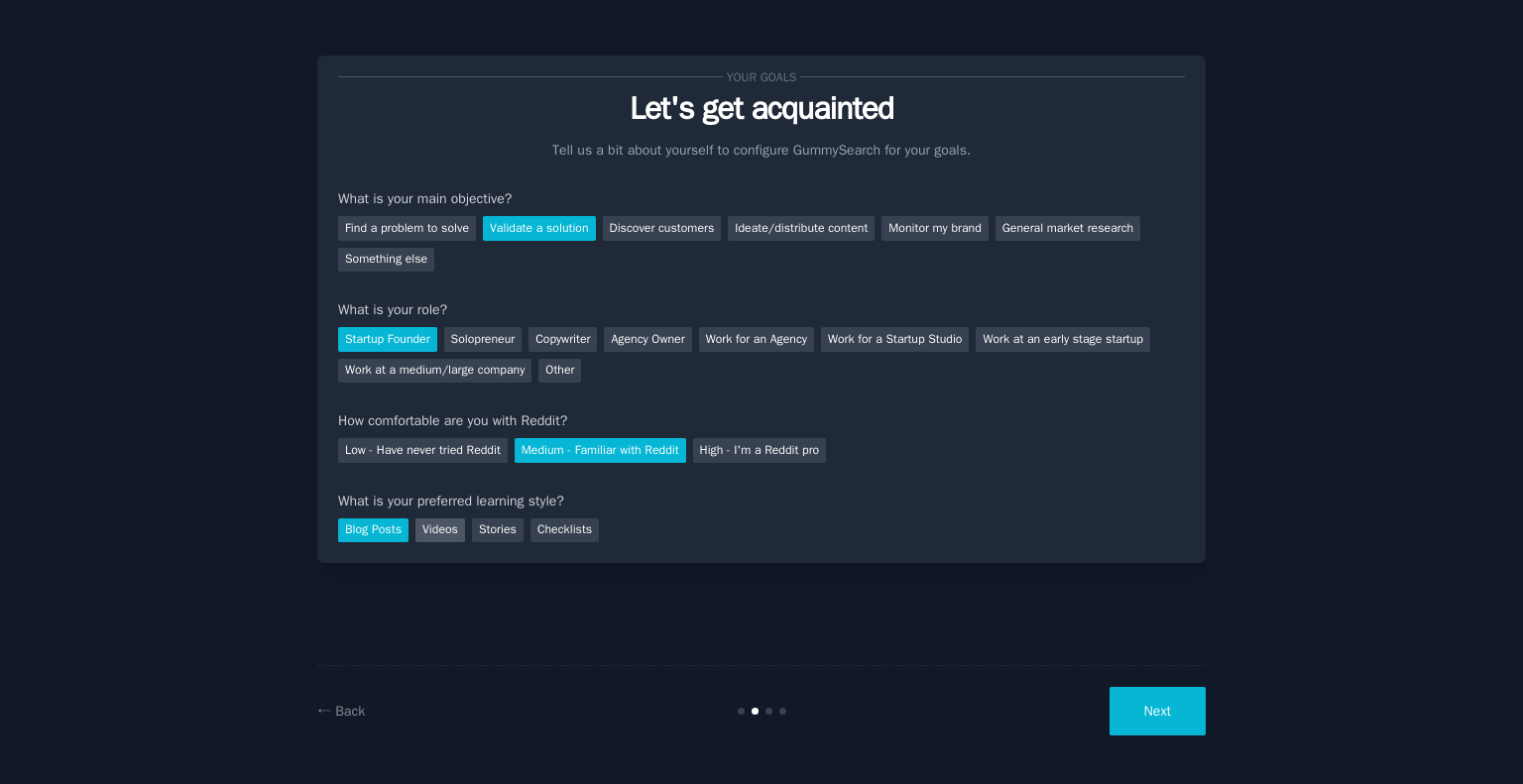 click on "Videos" at bounding box center (440, 530) 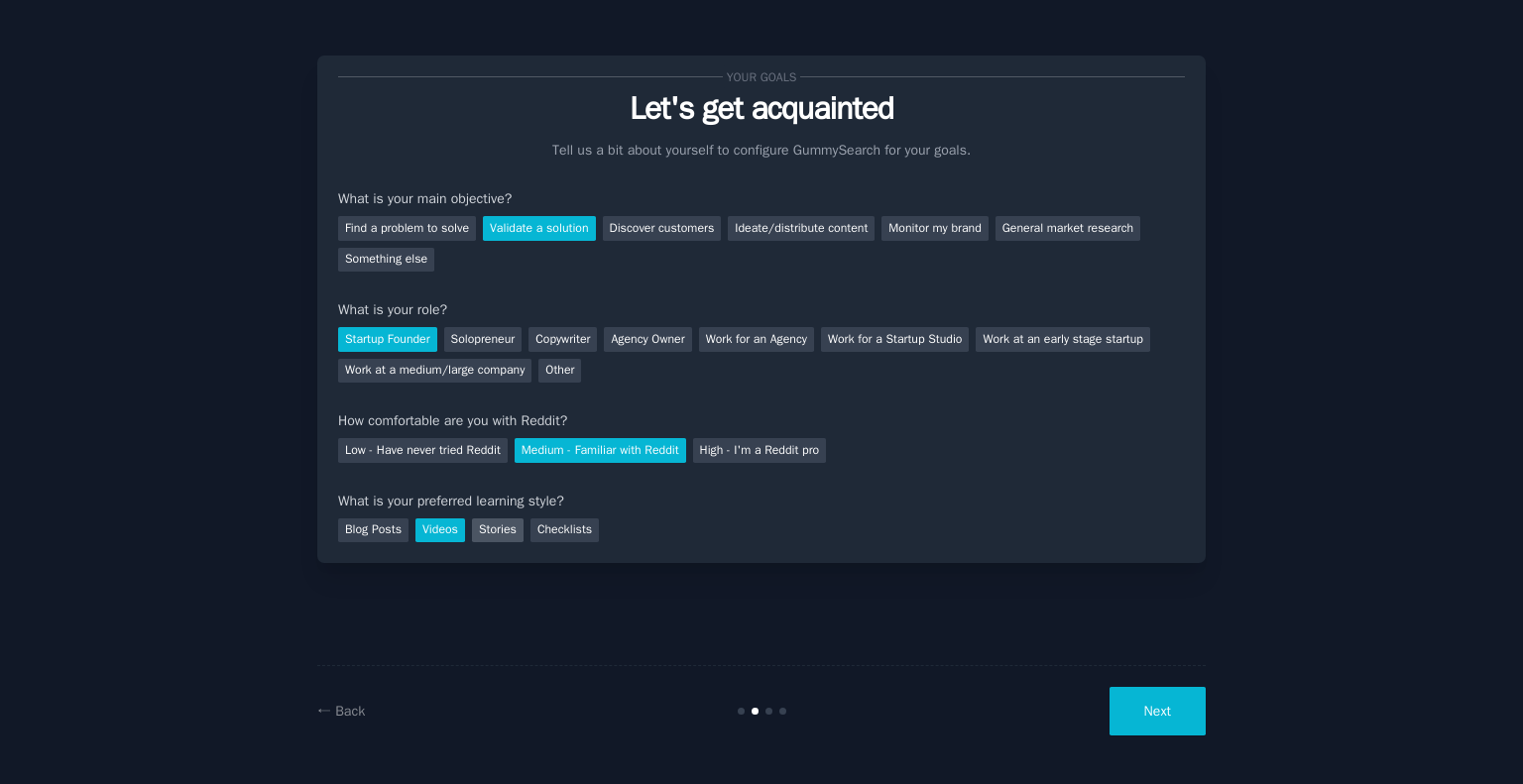click on "Stories" at bounding box center [498, 530] 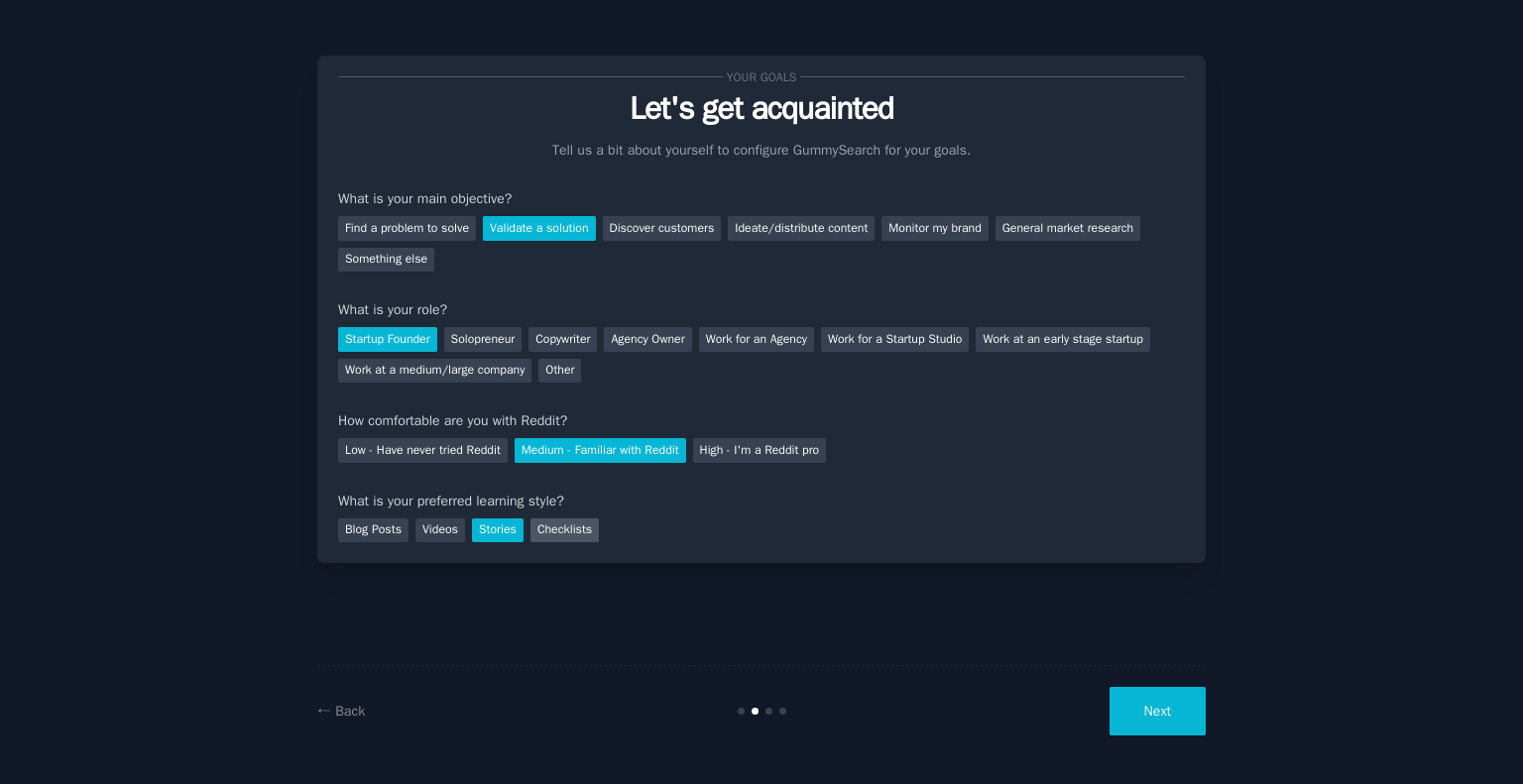 click on "Checklists" at bounding box center (564, 530) 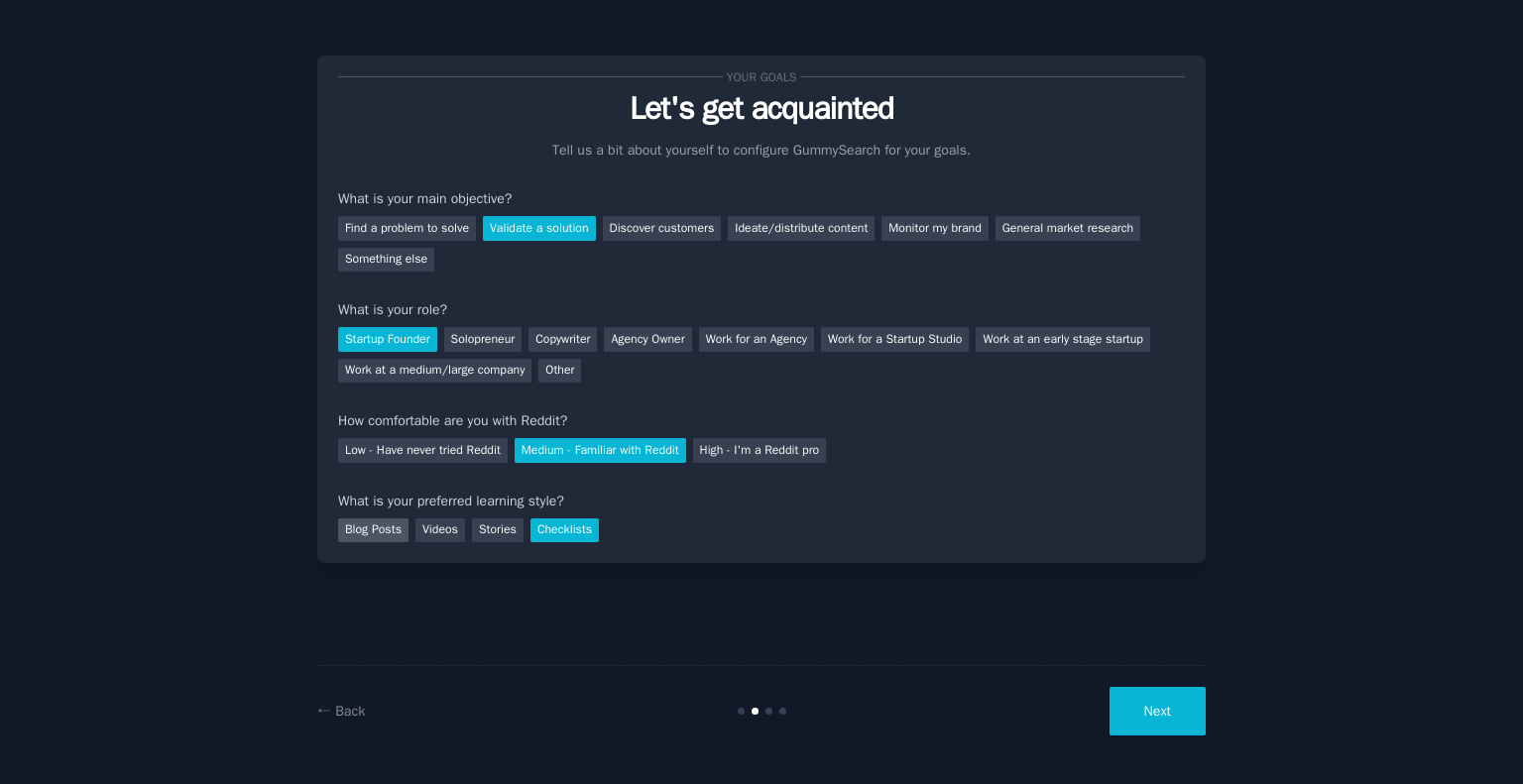 click on "Blog Posts" at bounding box center [373, 530] 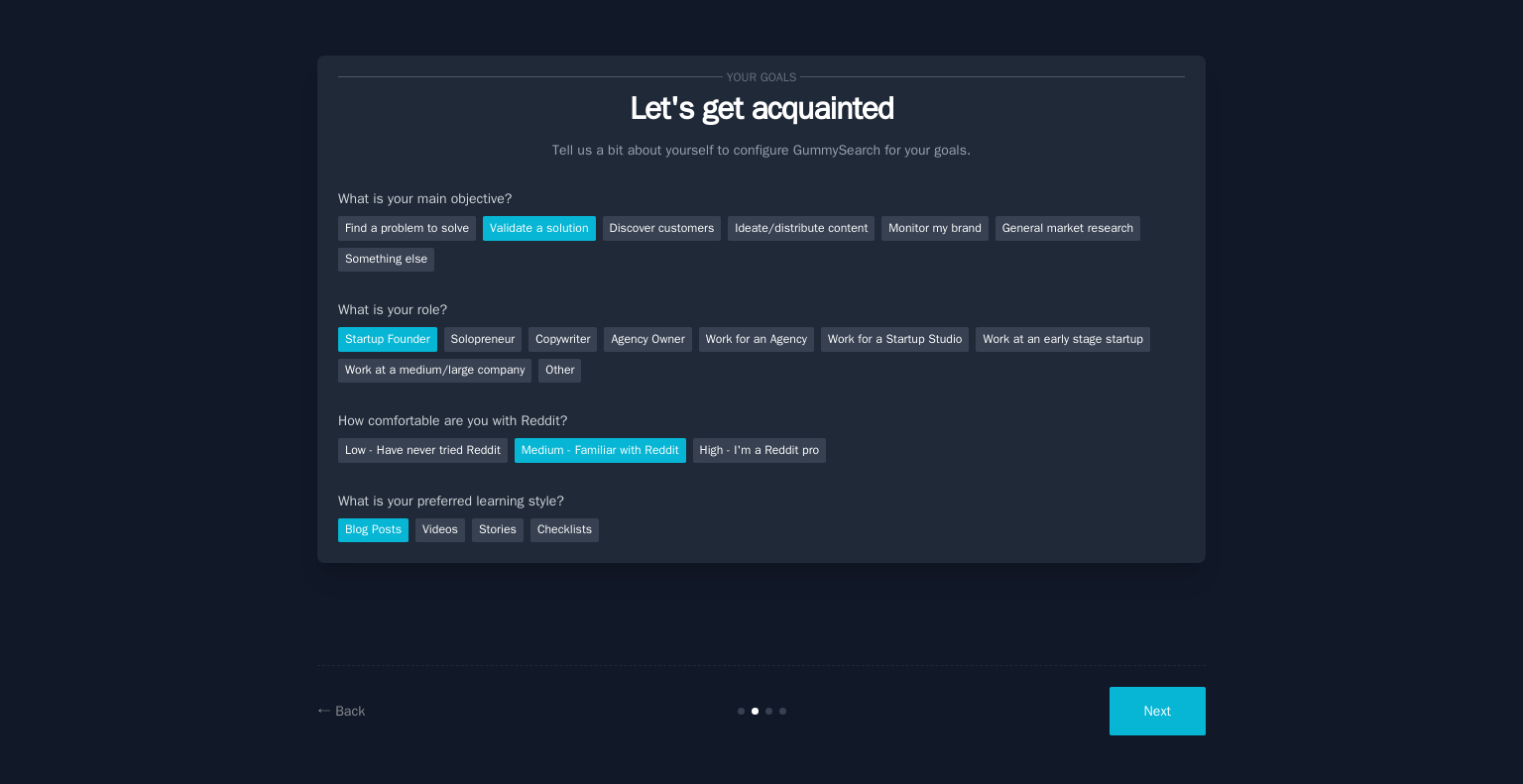click on "Blog Posts Videos Stories Checklists" at bounding box center [762, 527] 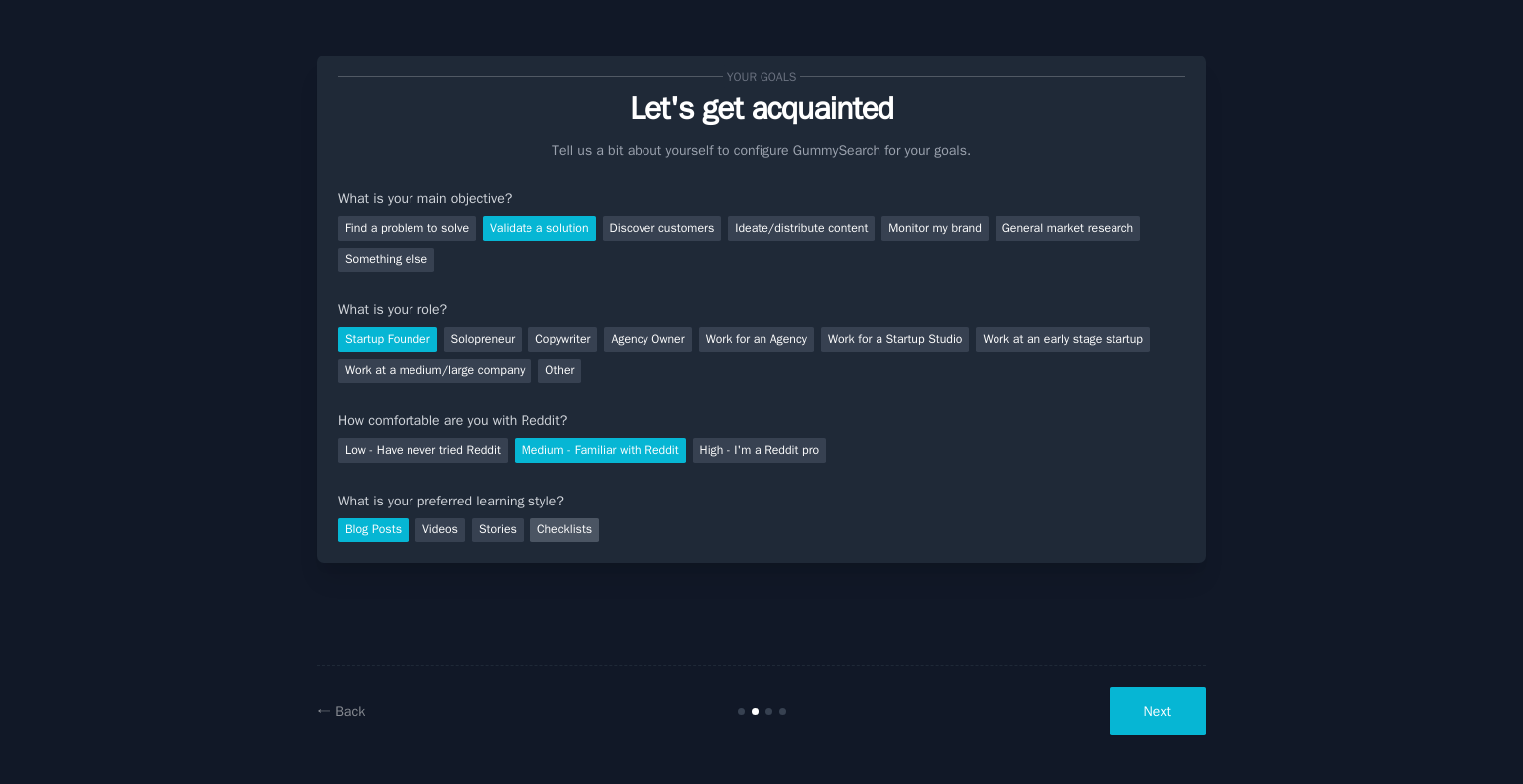click on "Checklists" at bounding box center (564, 530) 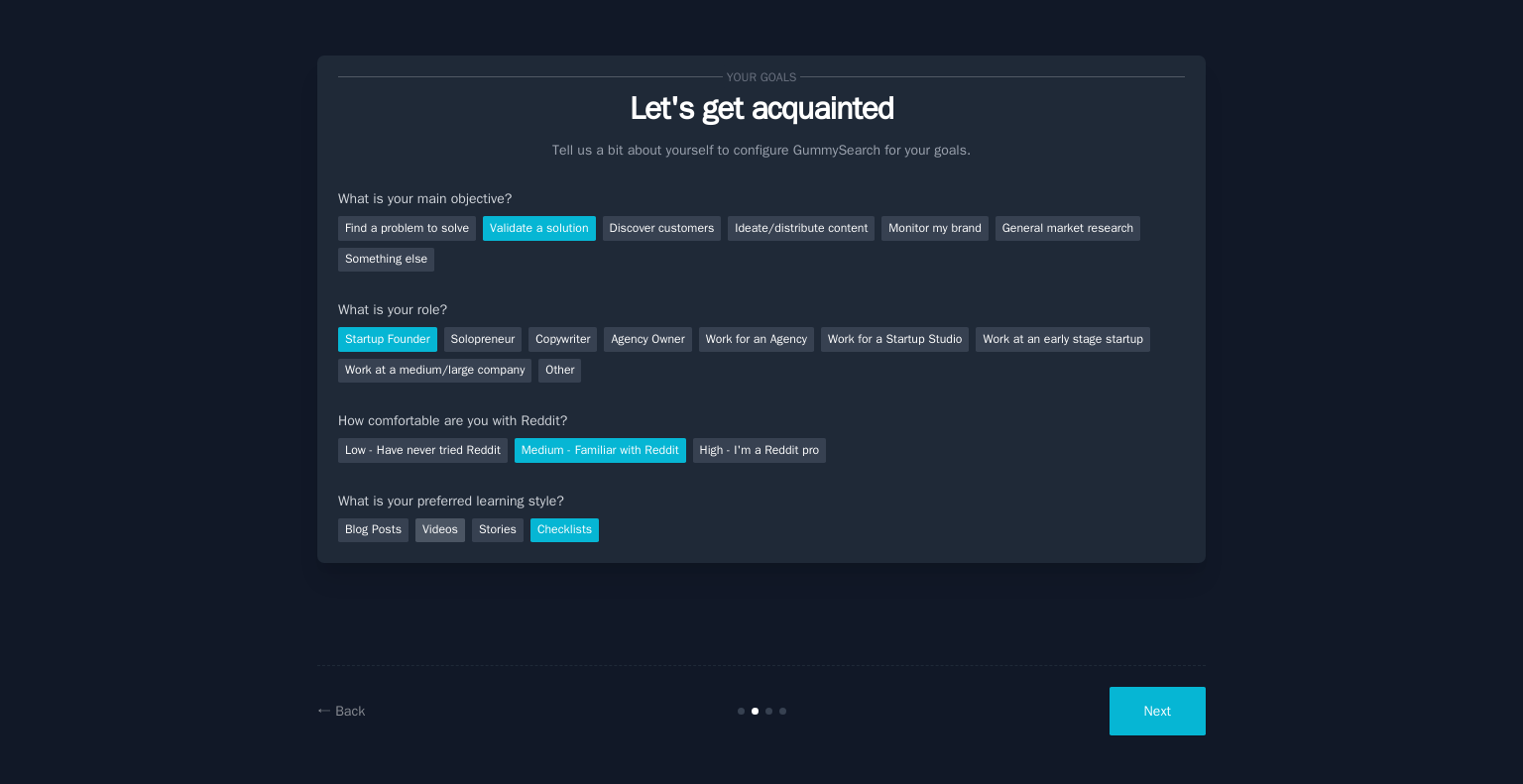 click on "Videos" at bounding box center [440, 530] 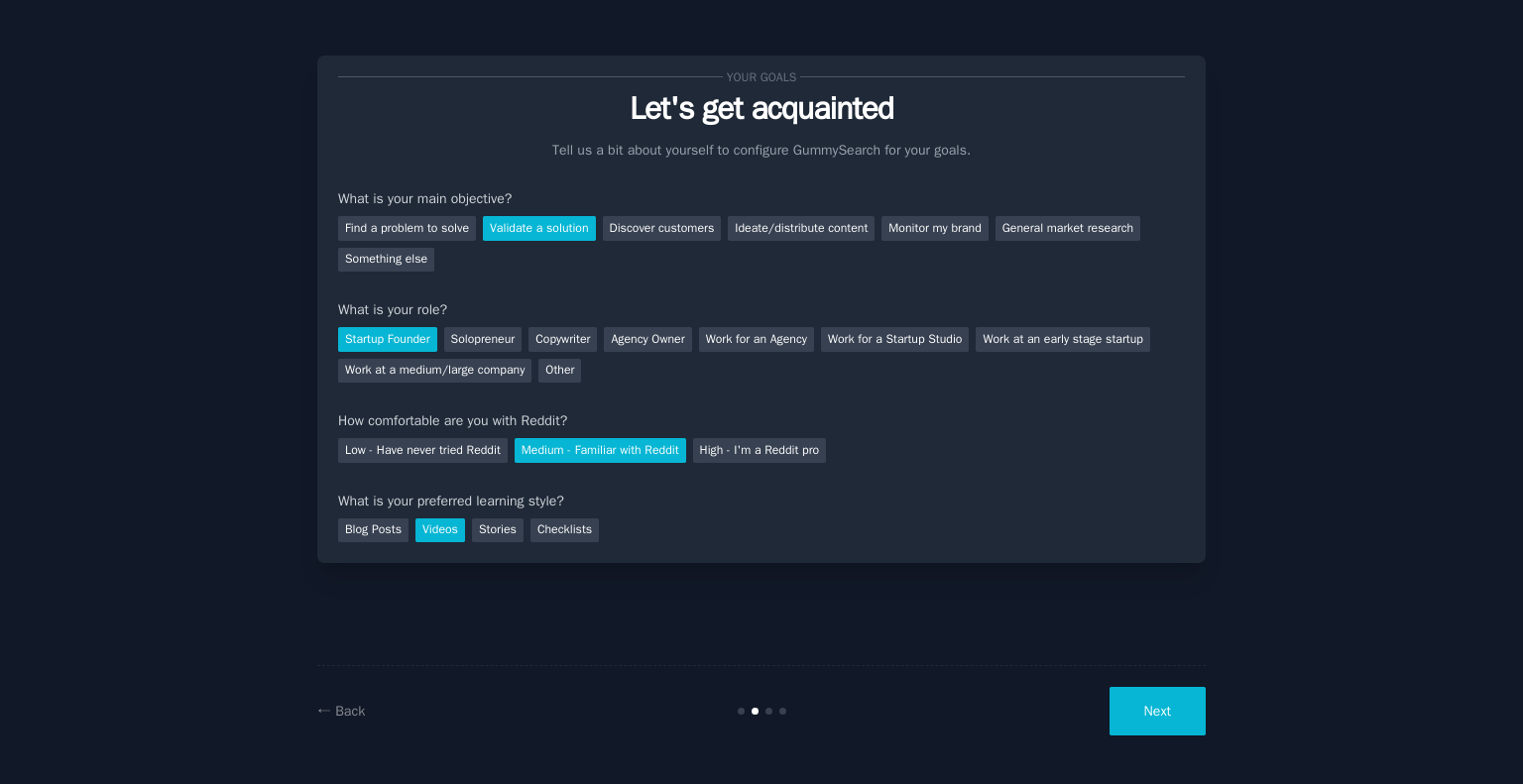 click on "Next" at bounding box center [1157, 711] 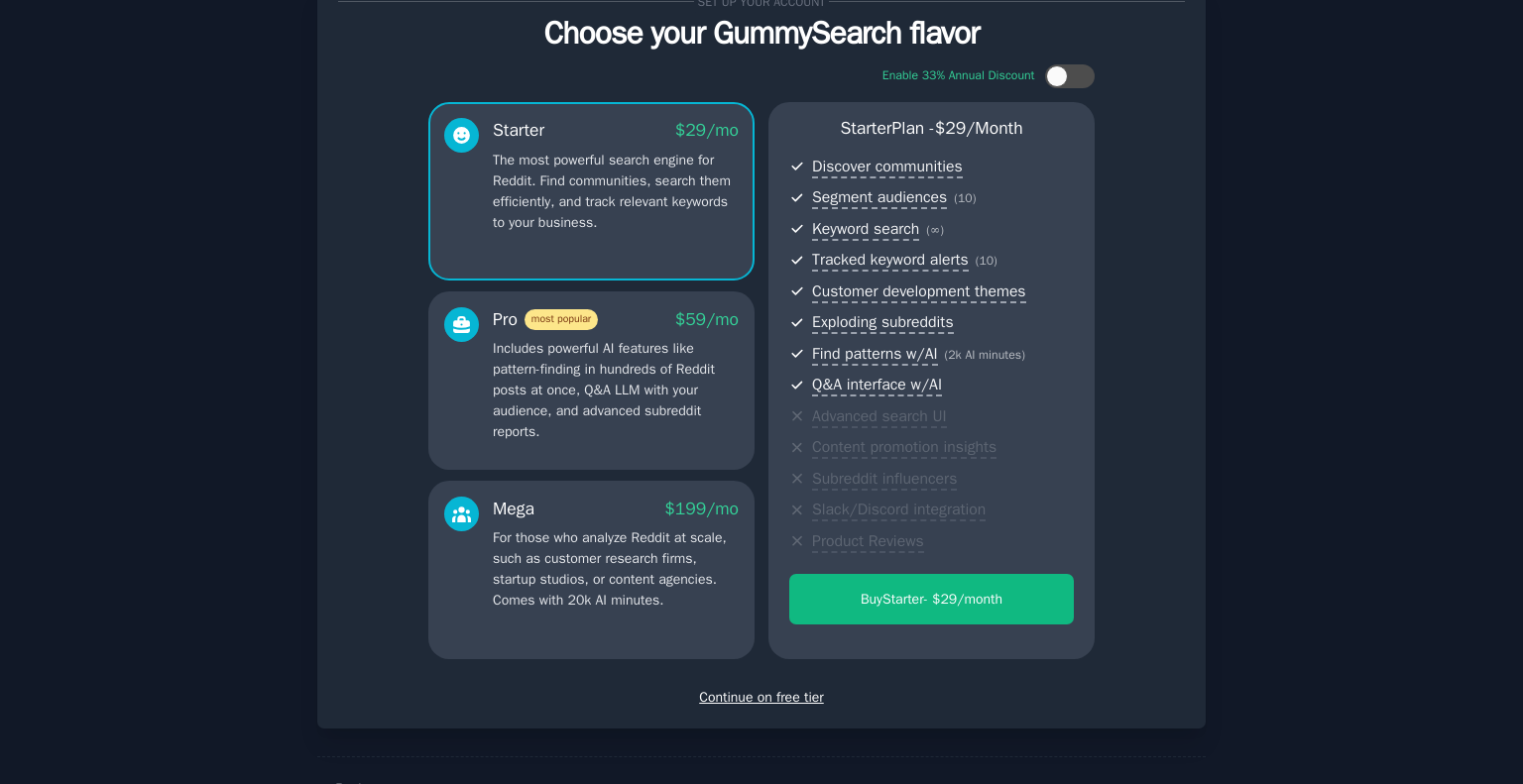 scroll, scrollTop: 139, scrollLeft: 0, axis: vertical 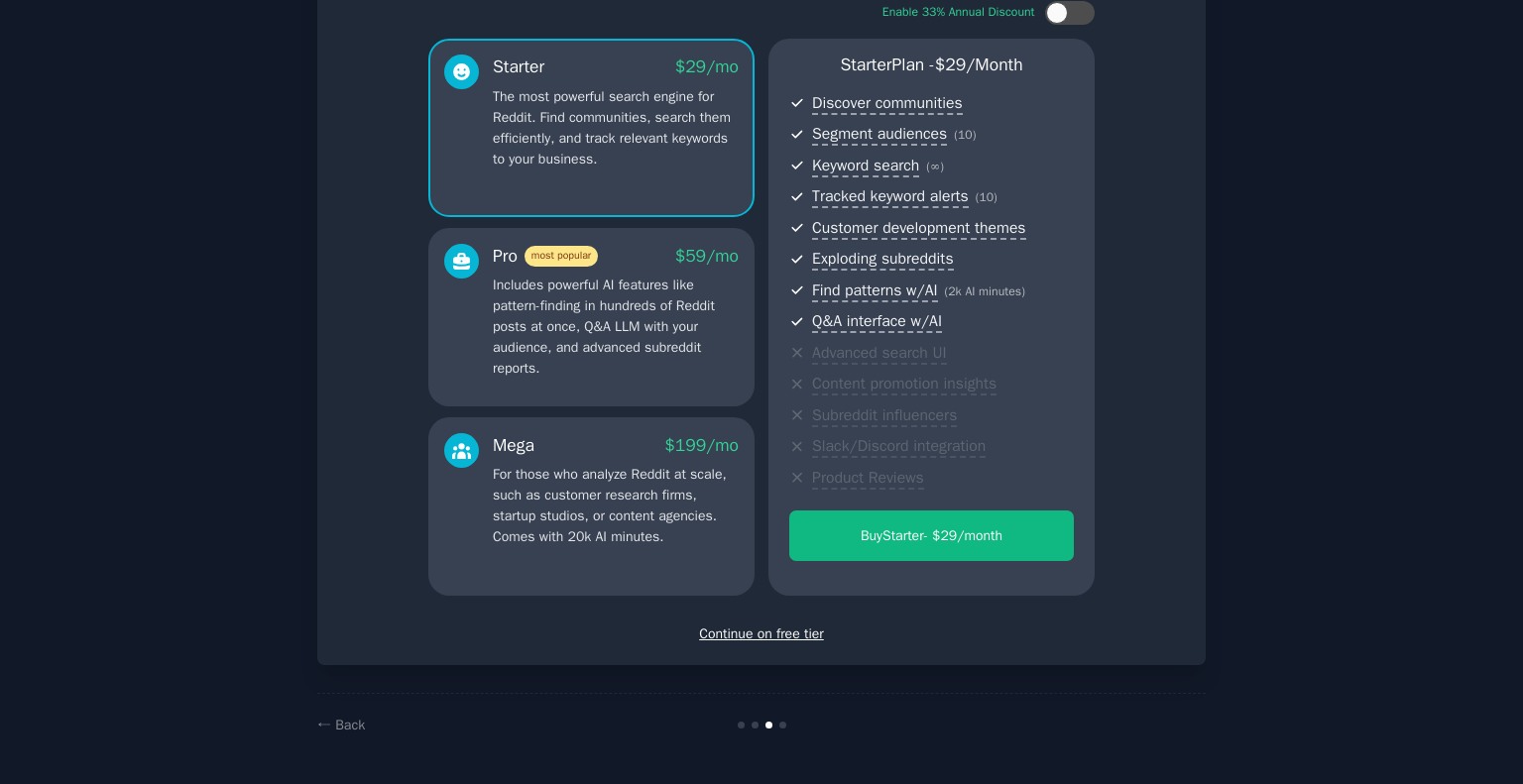 click on "Continue on free tier" at bounding box center (762, 633) 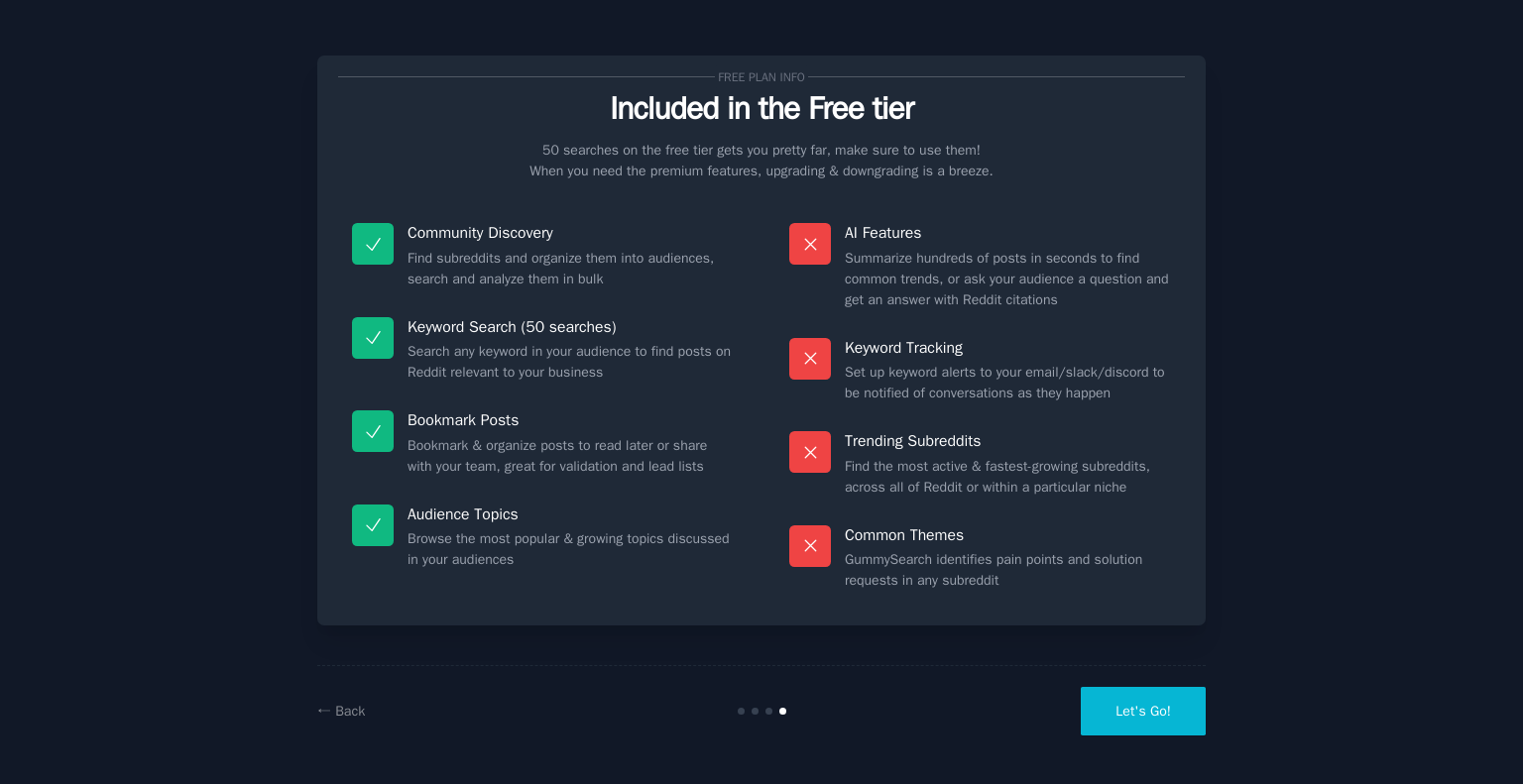 scroll, scrollTop: 0, scrollLeft: 0, axis: both 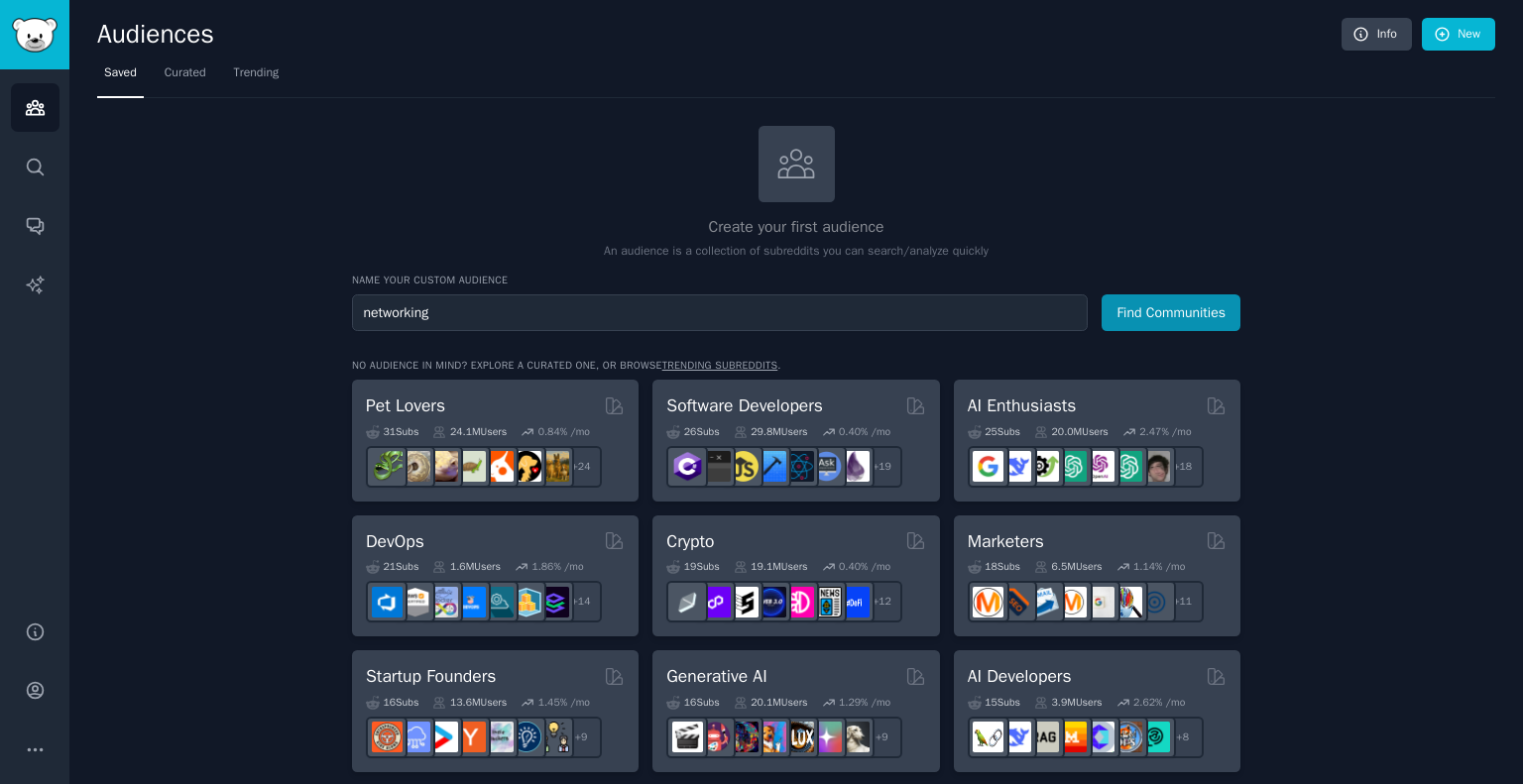 type on "networking" 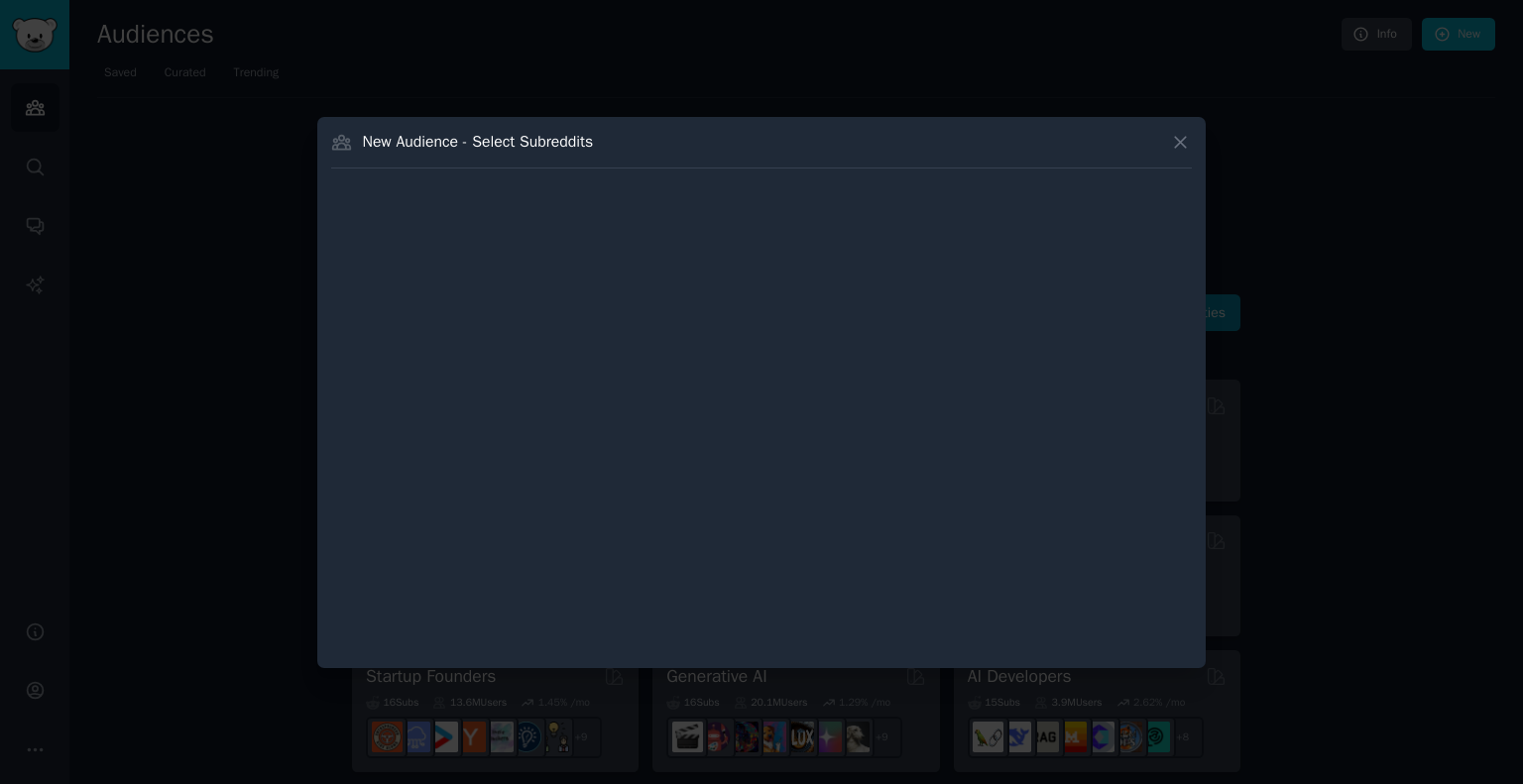 type 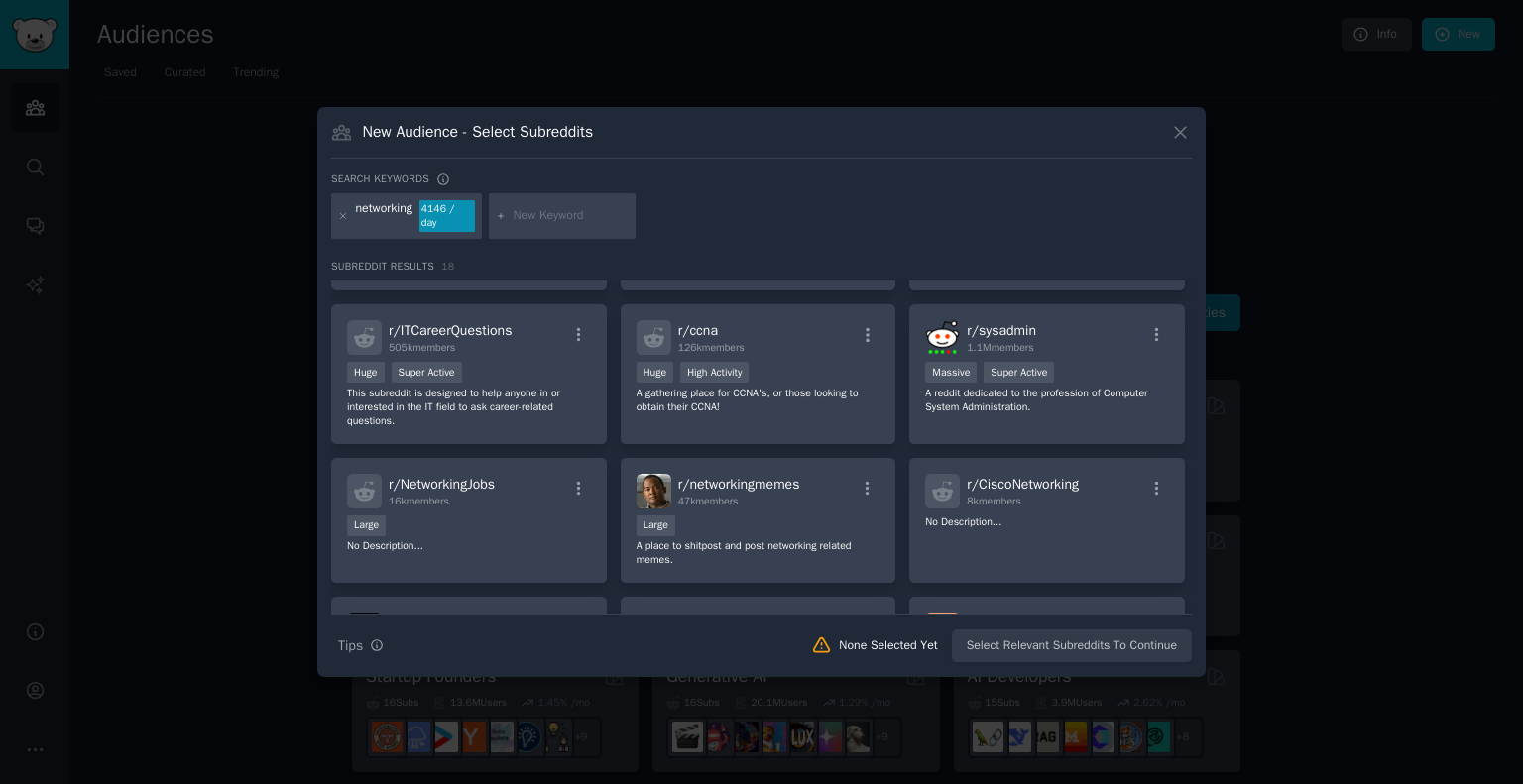 scroll, scrollTop: 198, scrollLeft: 0, axis: vertical 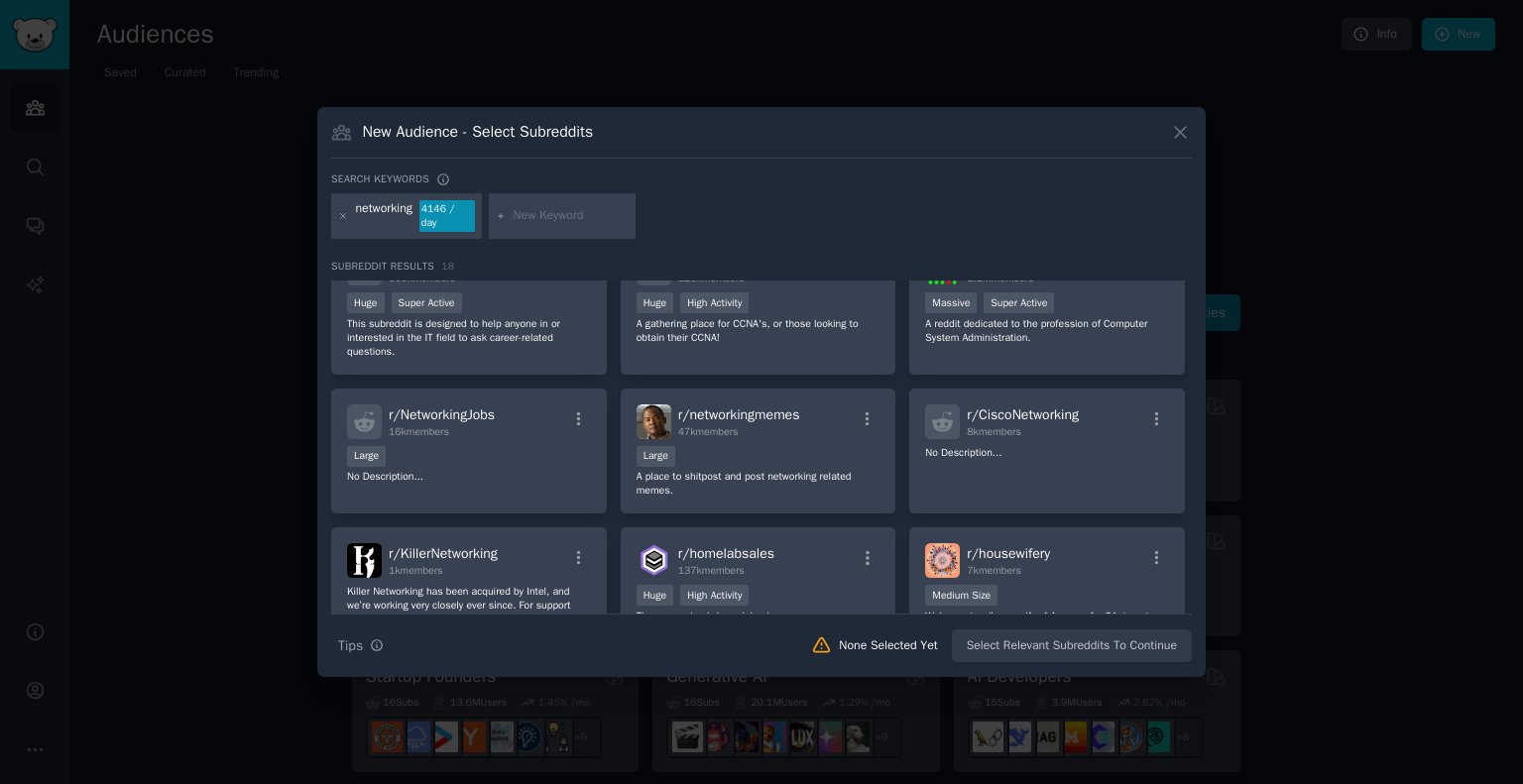 click 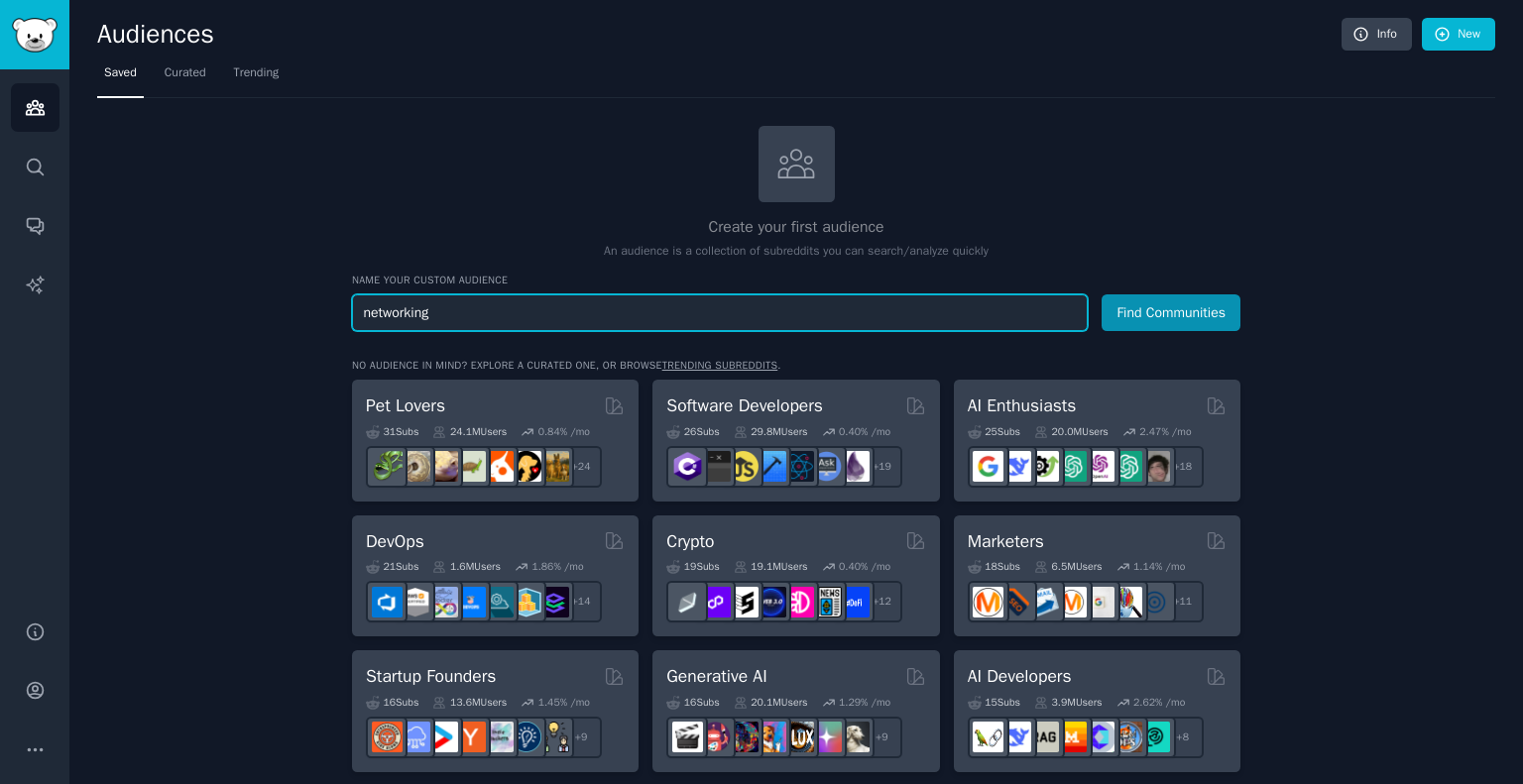 drag, startPoint x: 434, startPoint y: 321, endPoint x: 336, endPoint y: 329, distance: 98.32599 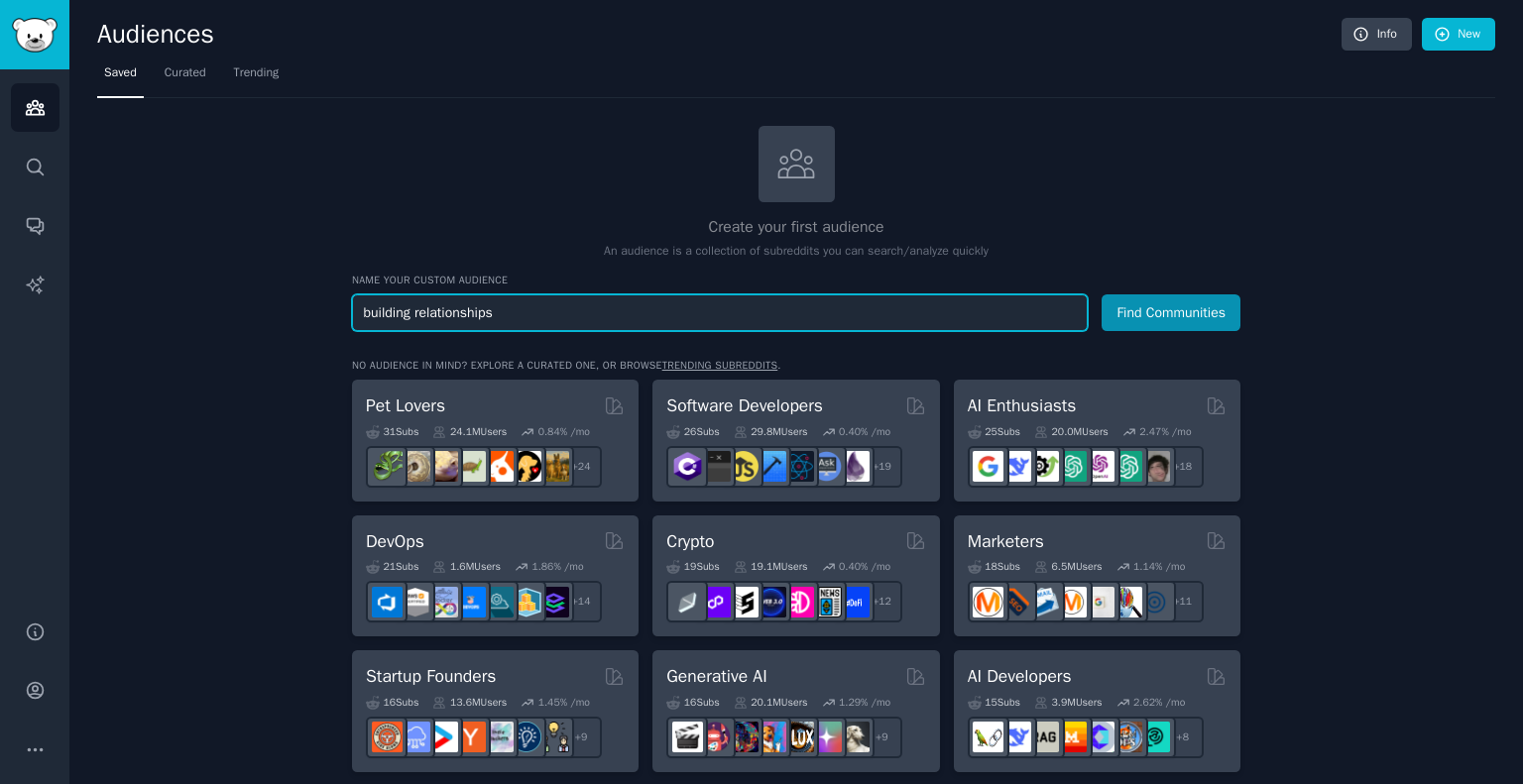 type on "building relationships" 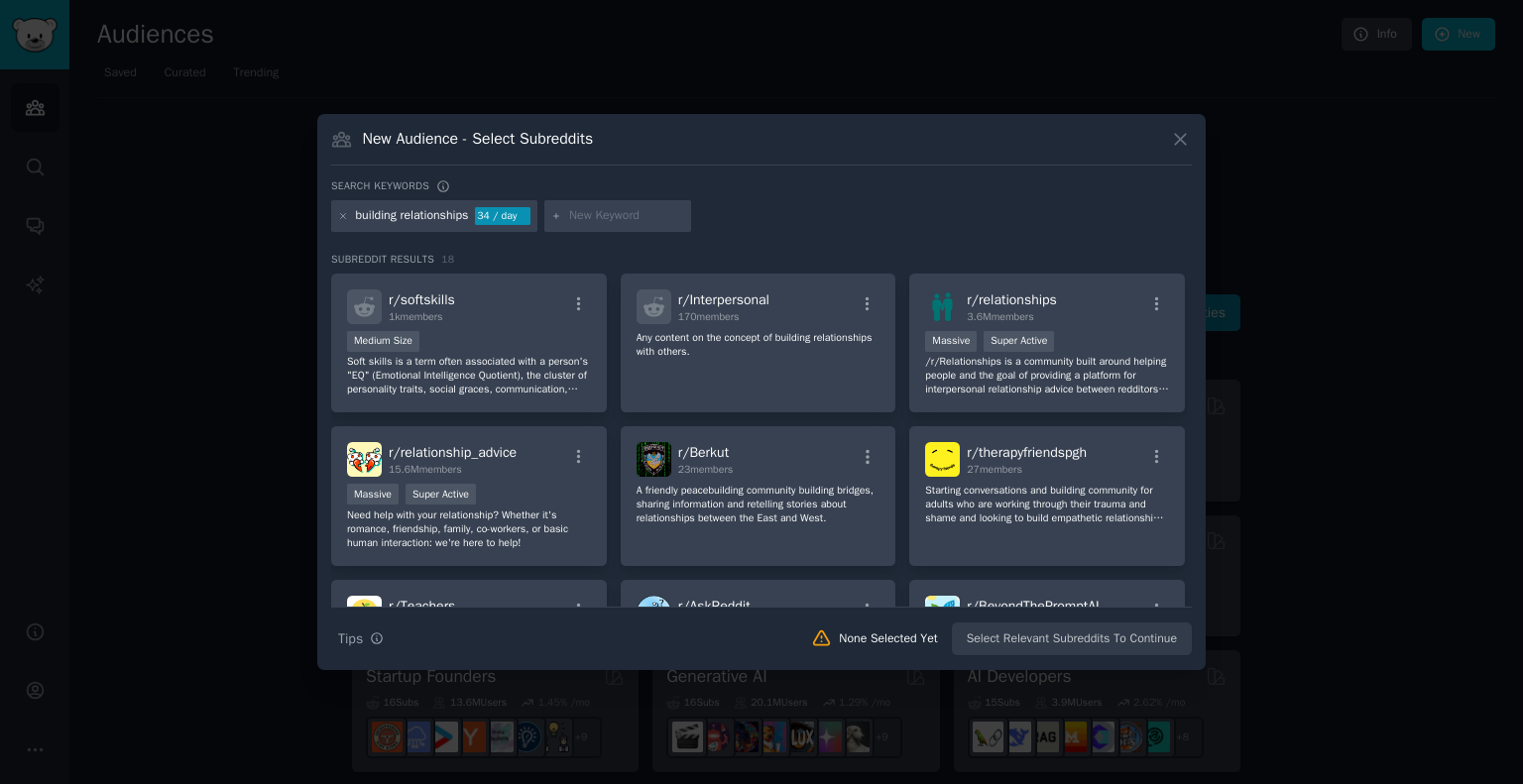 click on "New Audience - Select Subreddits" at bounding box center [762, 147] 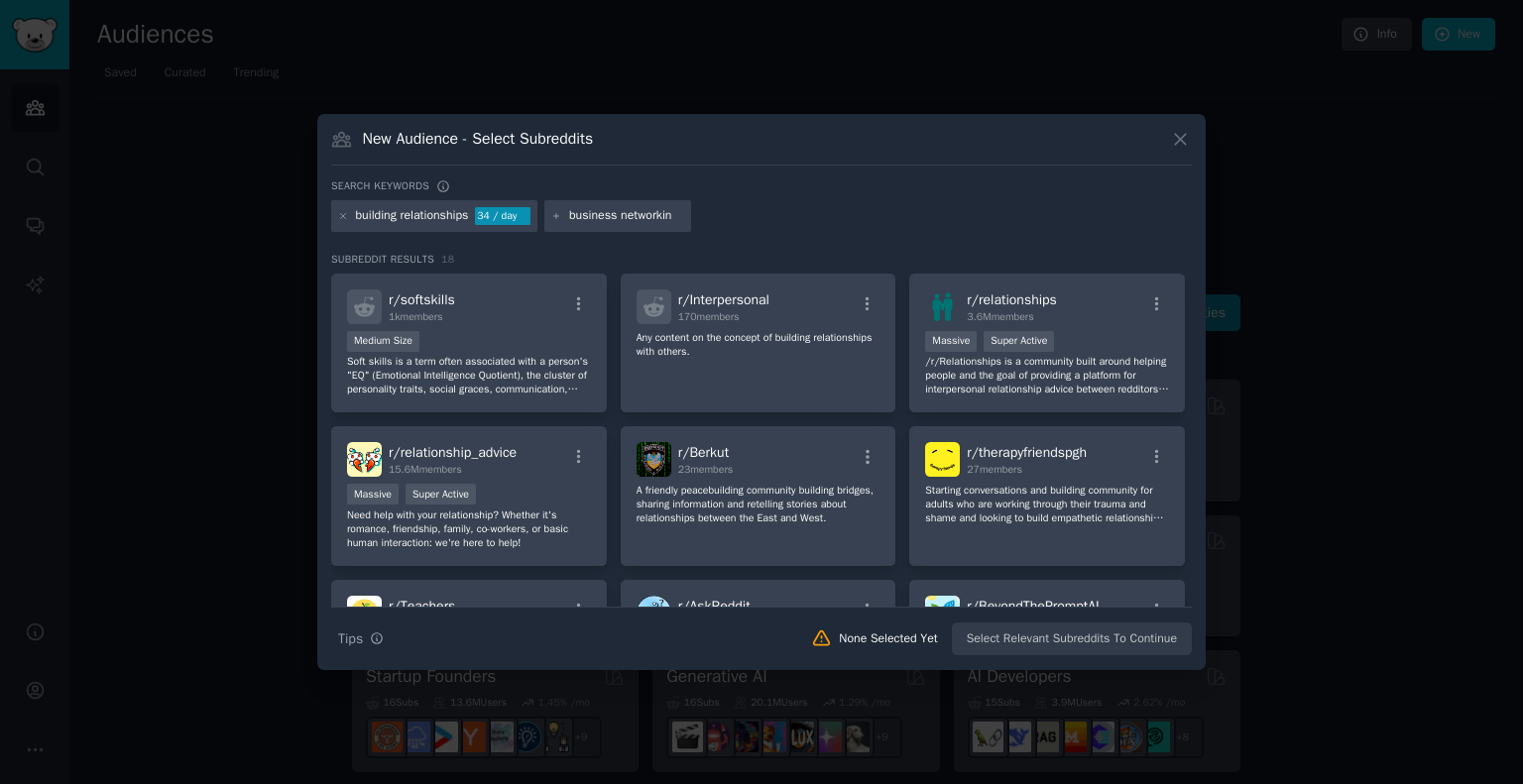 type on "business networking" 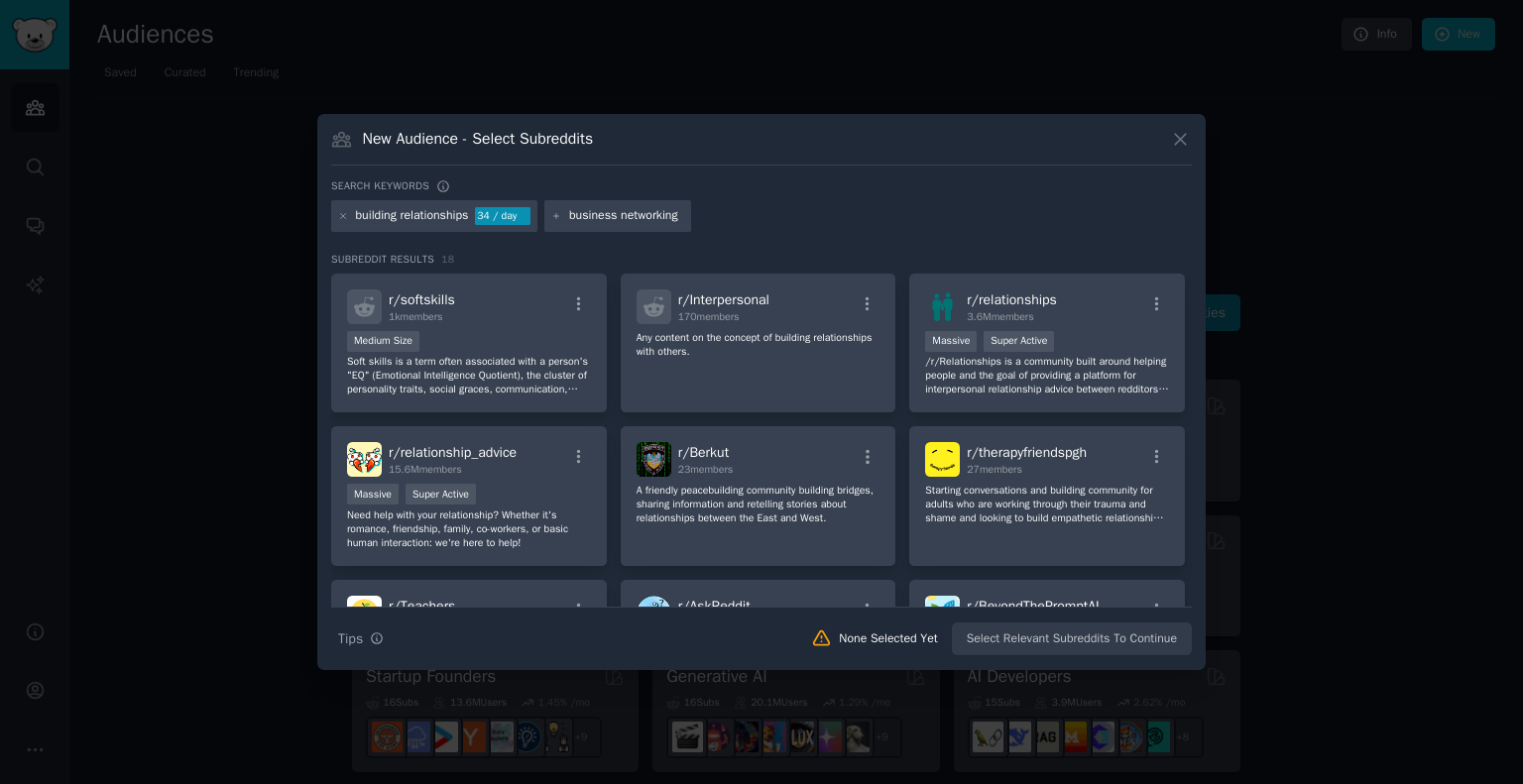 type 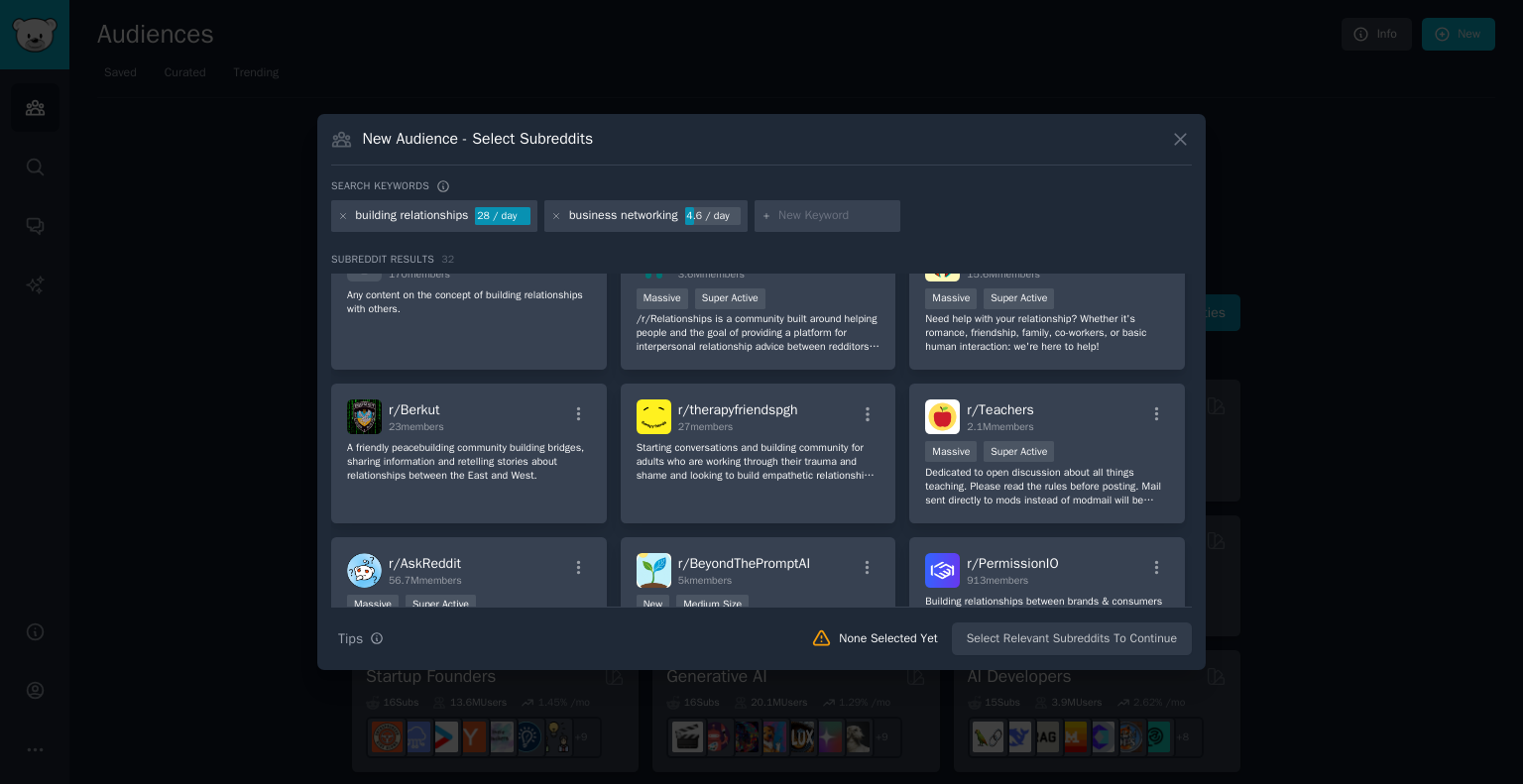 scroll, scrollTop: 0, scrollLeft: 0, axis: both 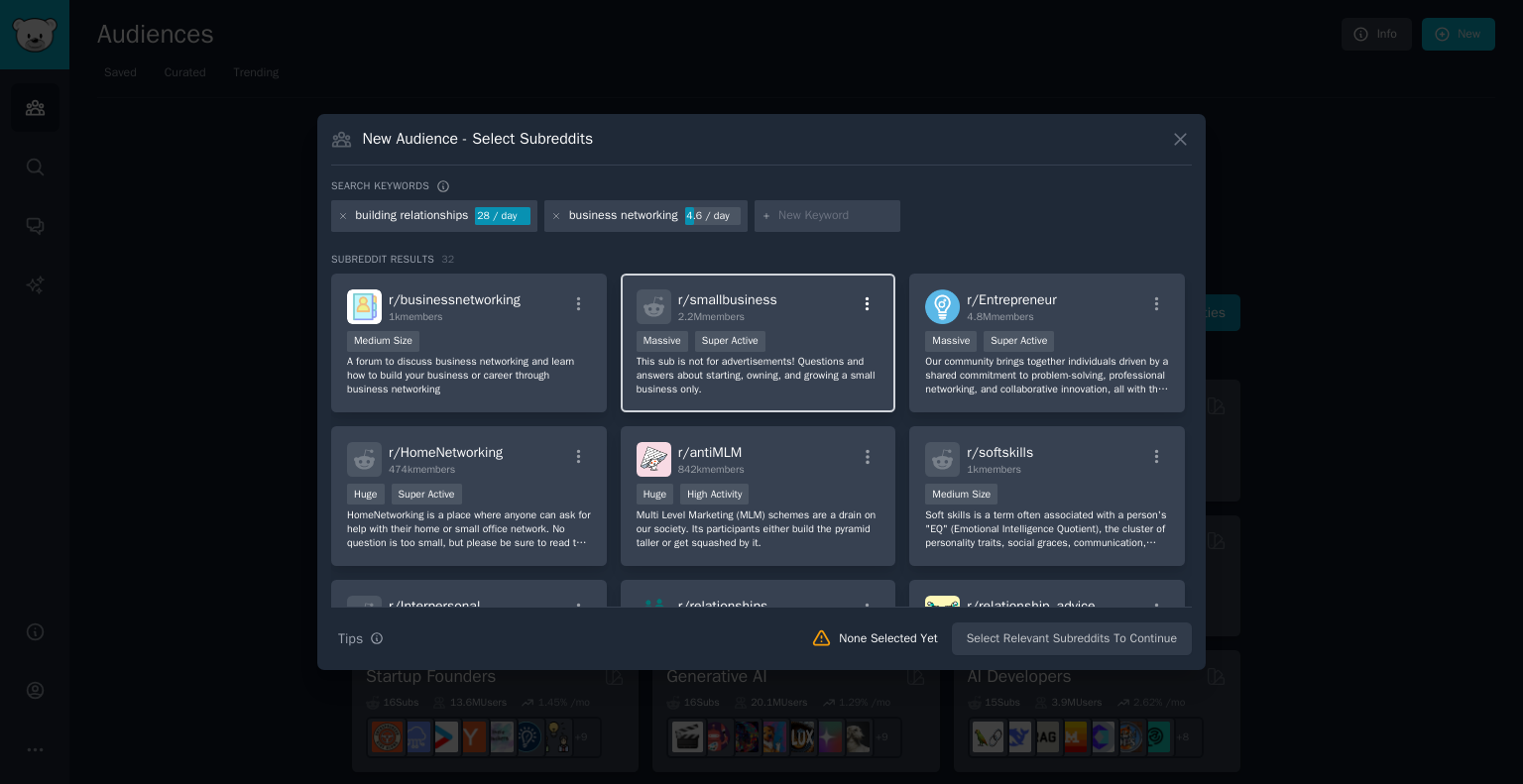 click 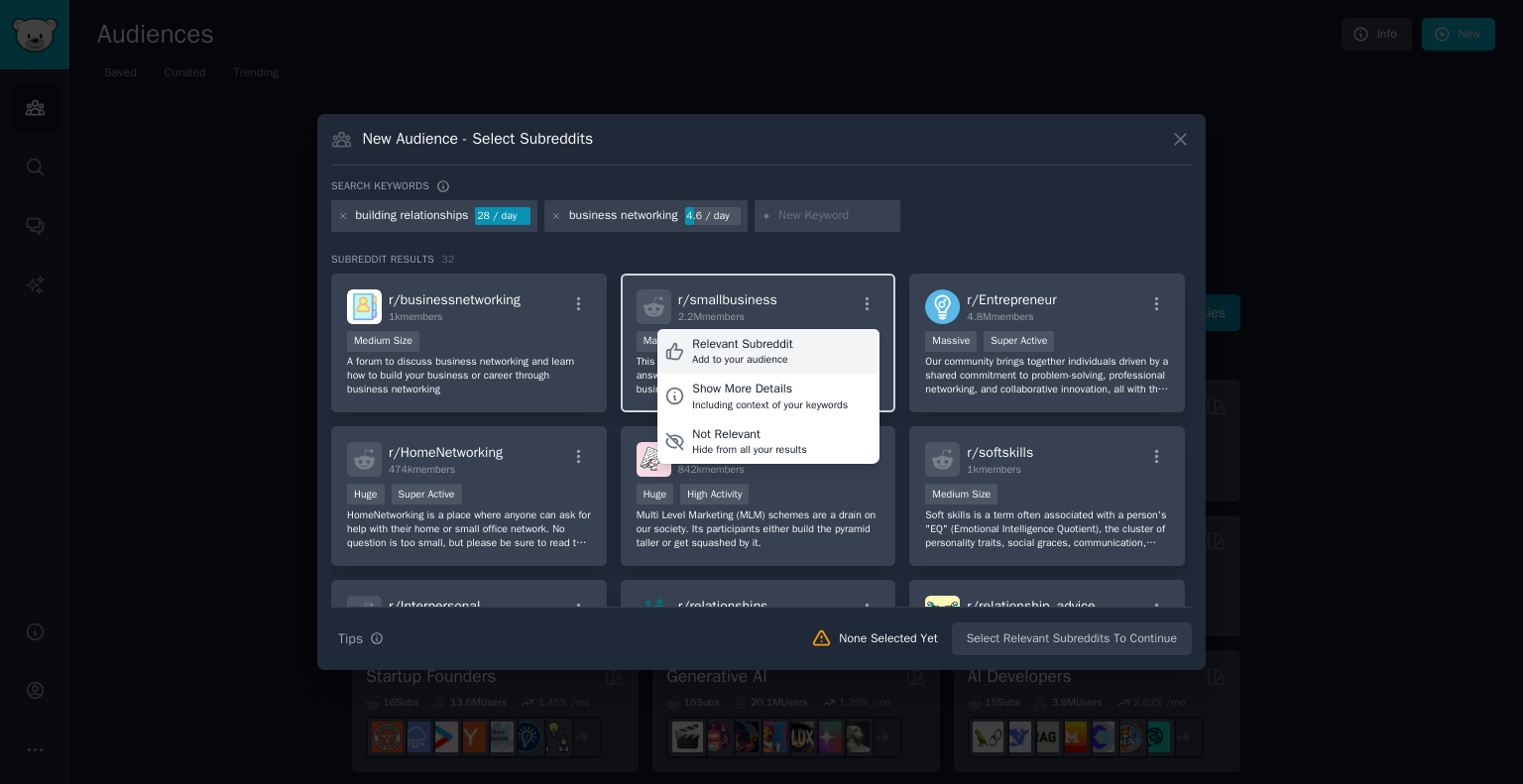 click on "Relevant Subreddit Add to your audience" at bounding box center (768, 352) 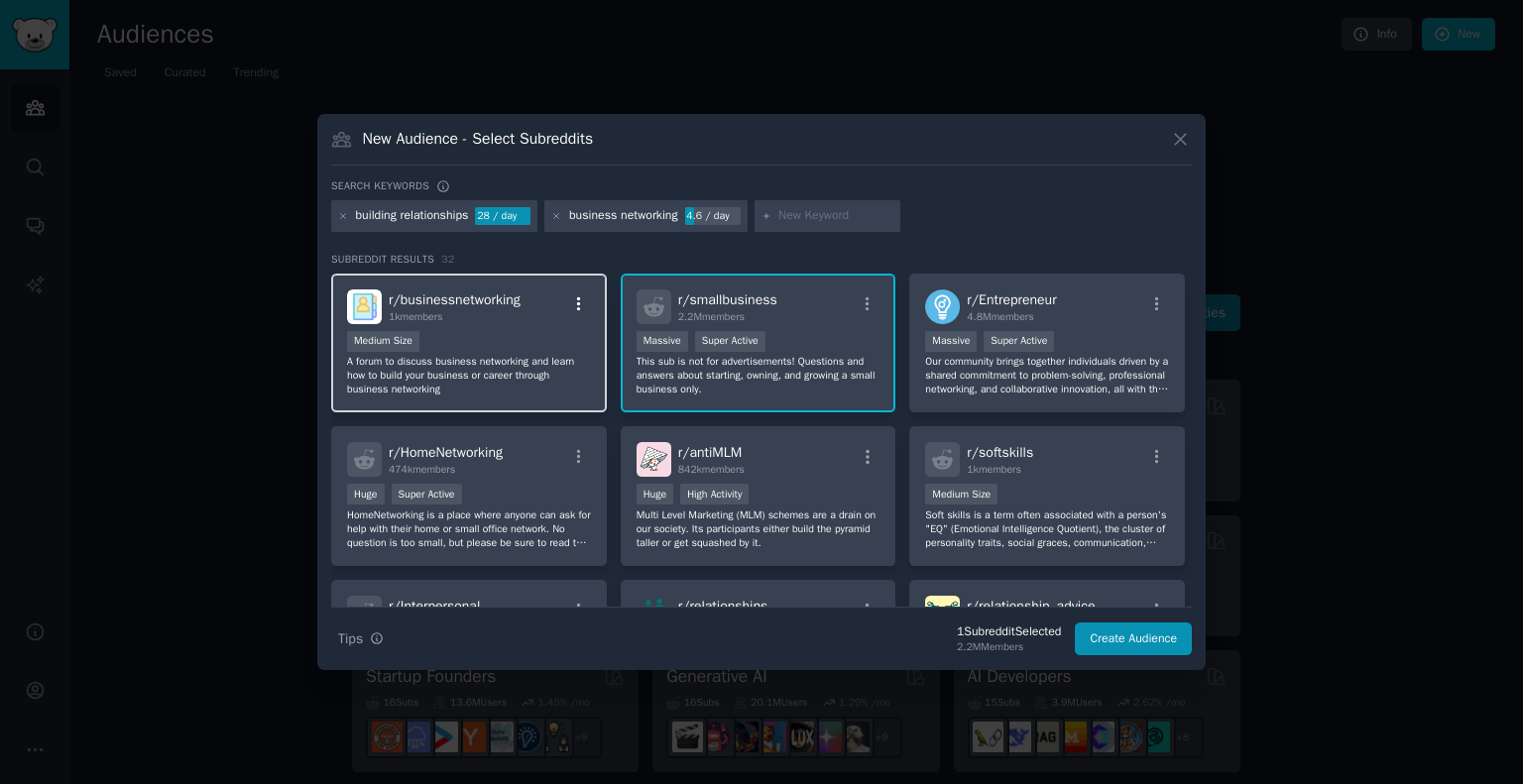 click 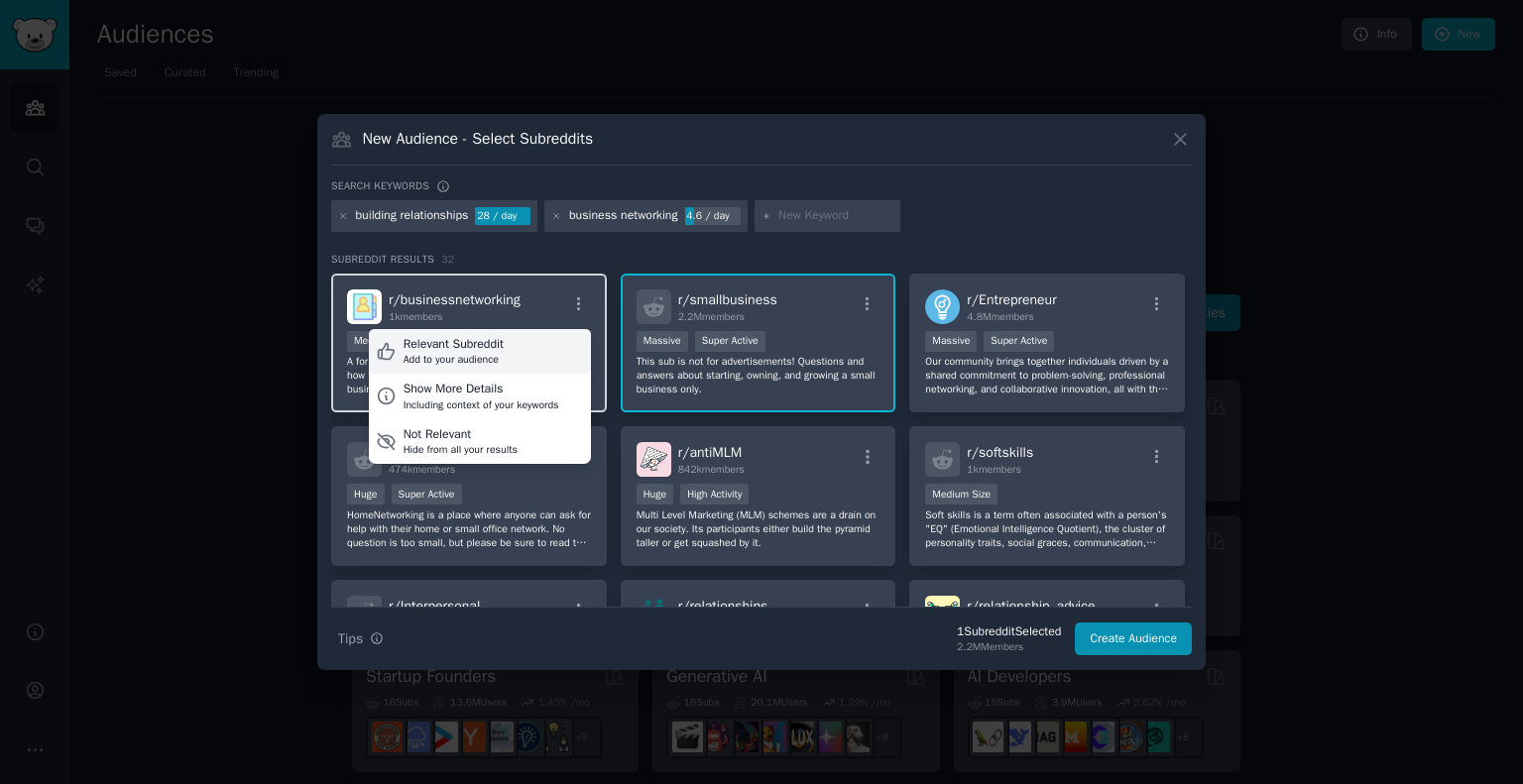 click on "Relevant Subreddit Add to your audience" at bounding box center [480, 352] 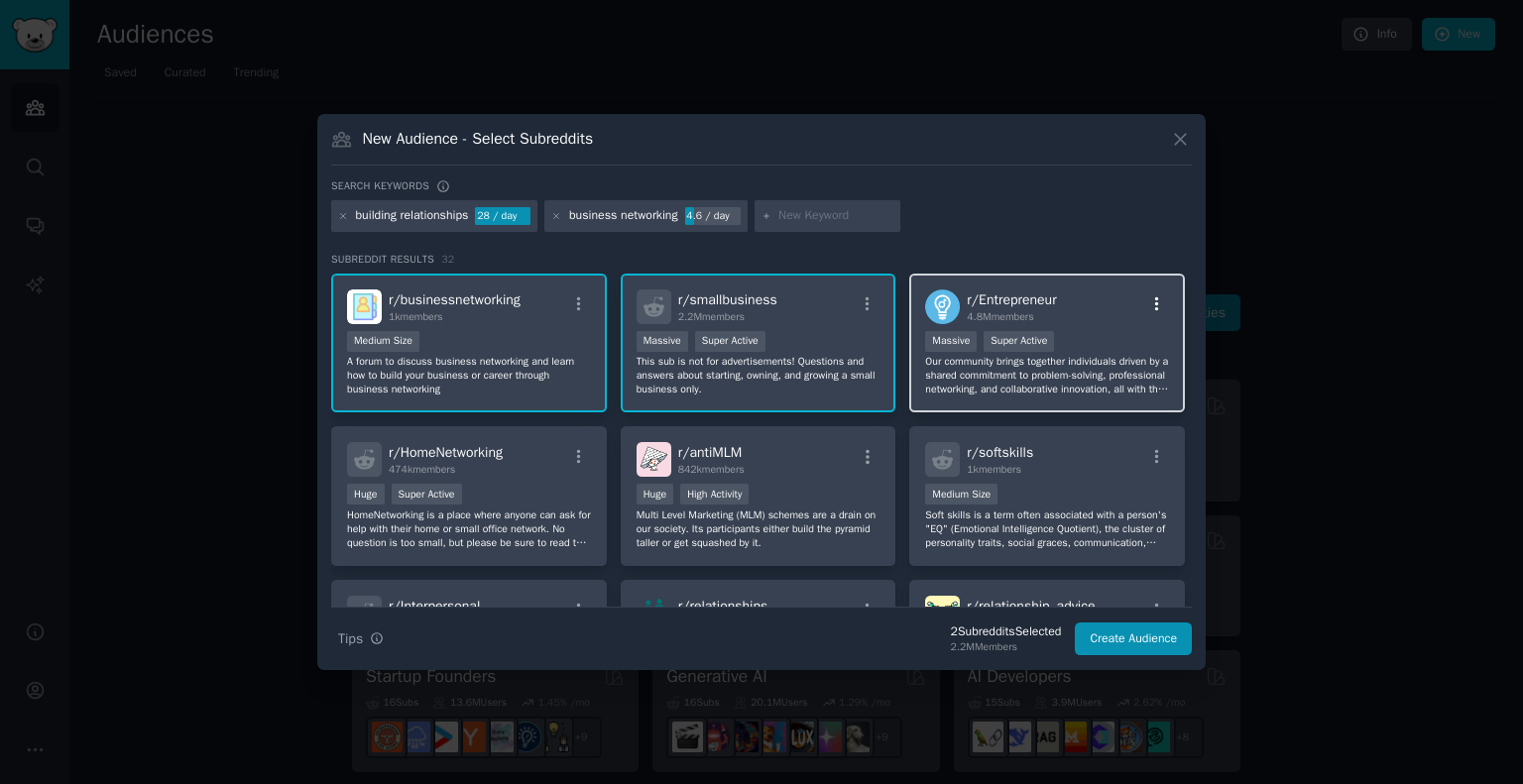 click 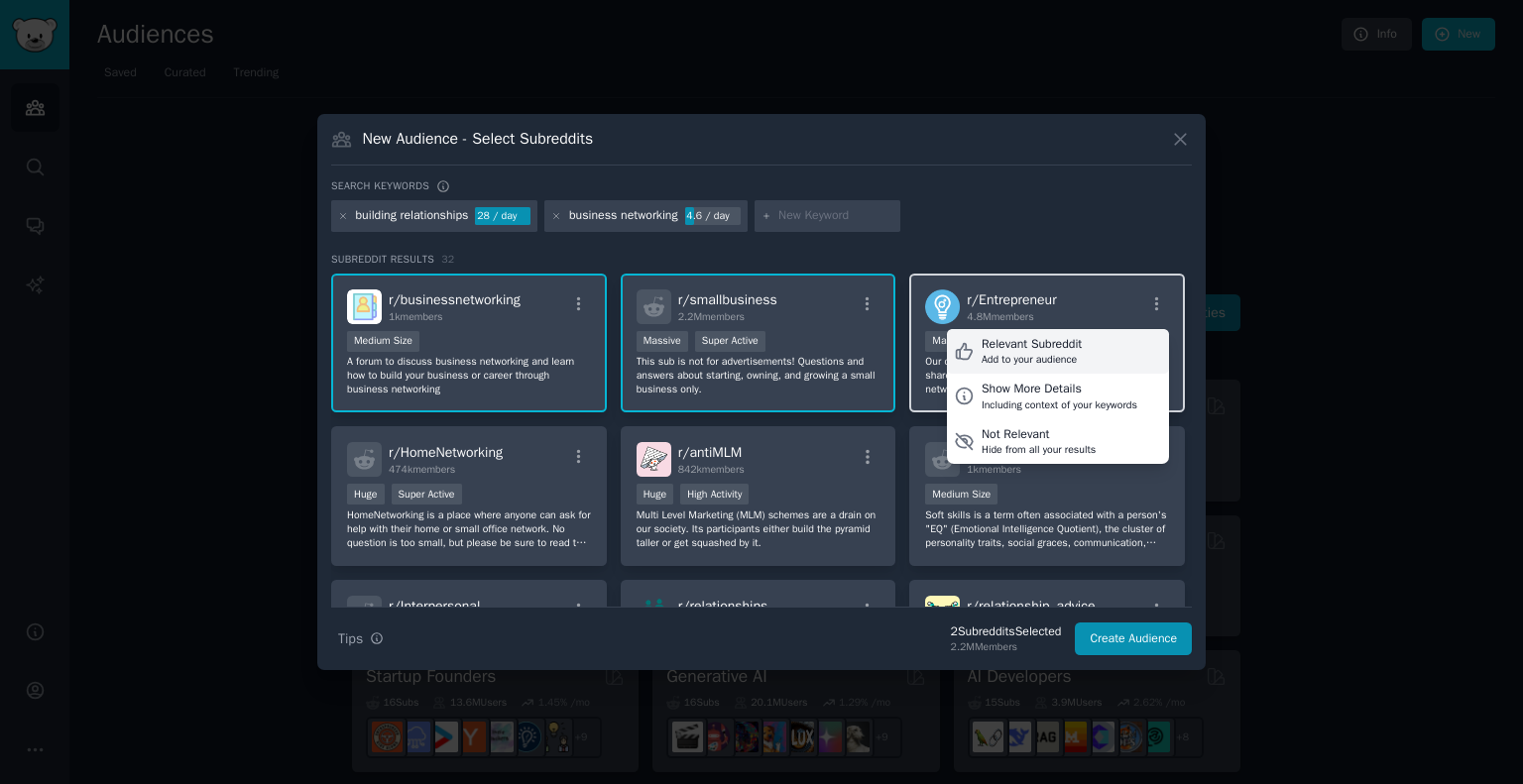 click on "Add to your audience" at bounding box center [1031, 360] 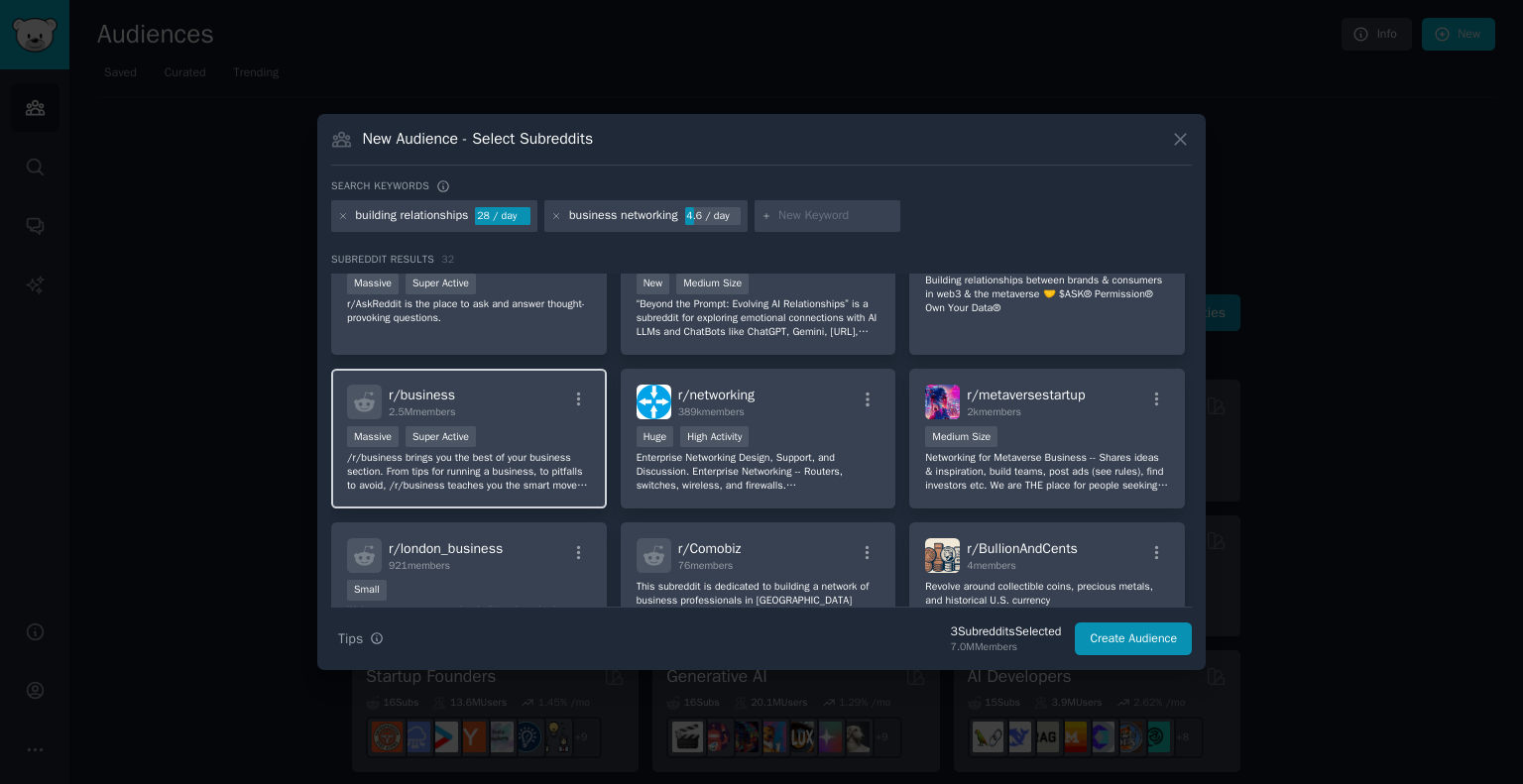scroll, scrollTop: 694, scrollLeft: 0, axis: vertical 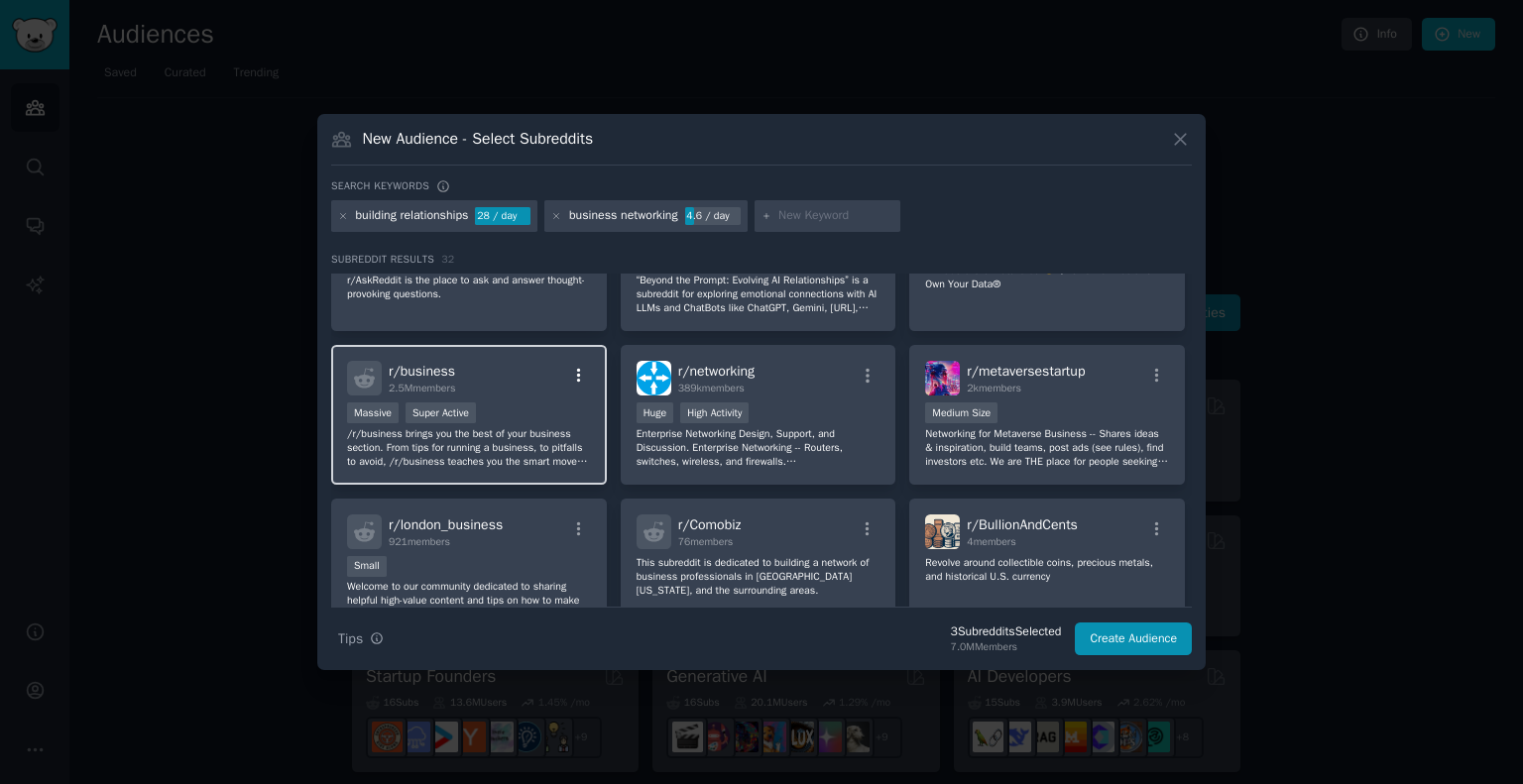 click 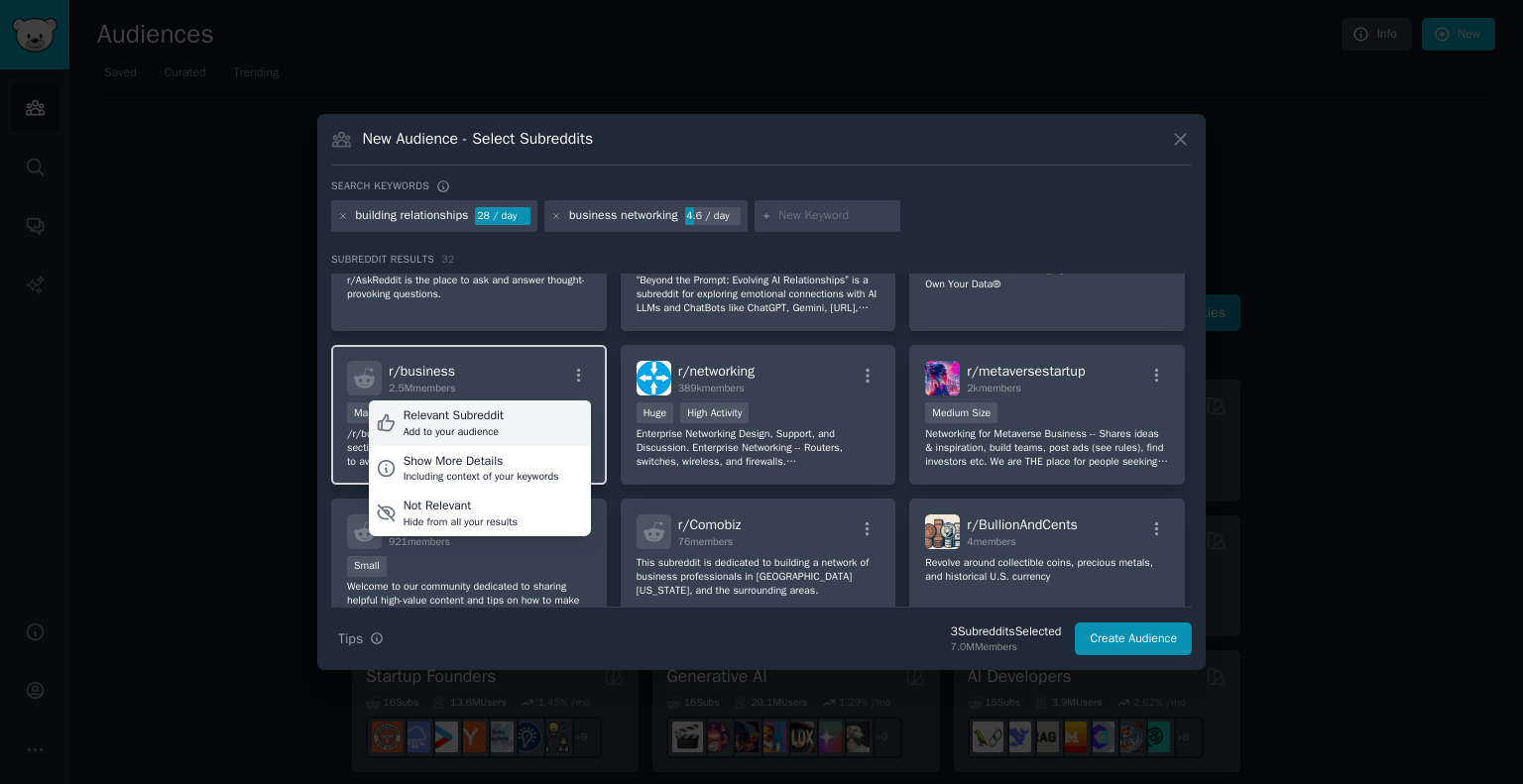 click on "Relevant Subreddit Add to your audience" at bounding box center [480, 423] 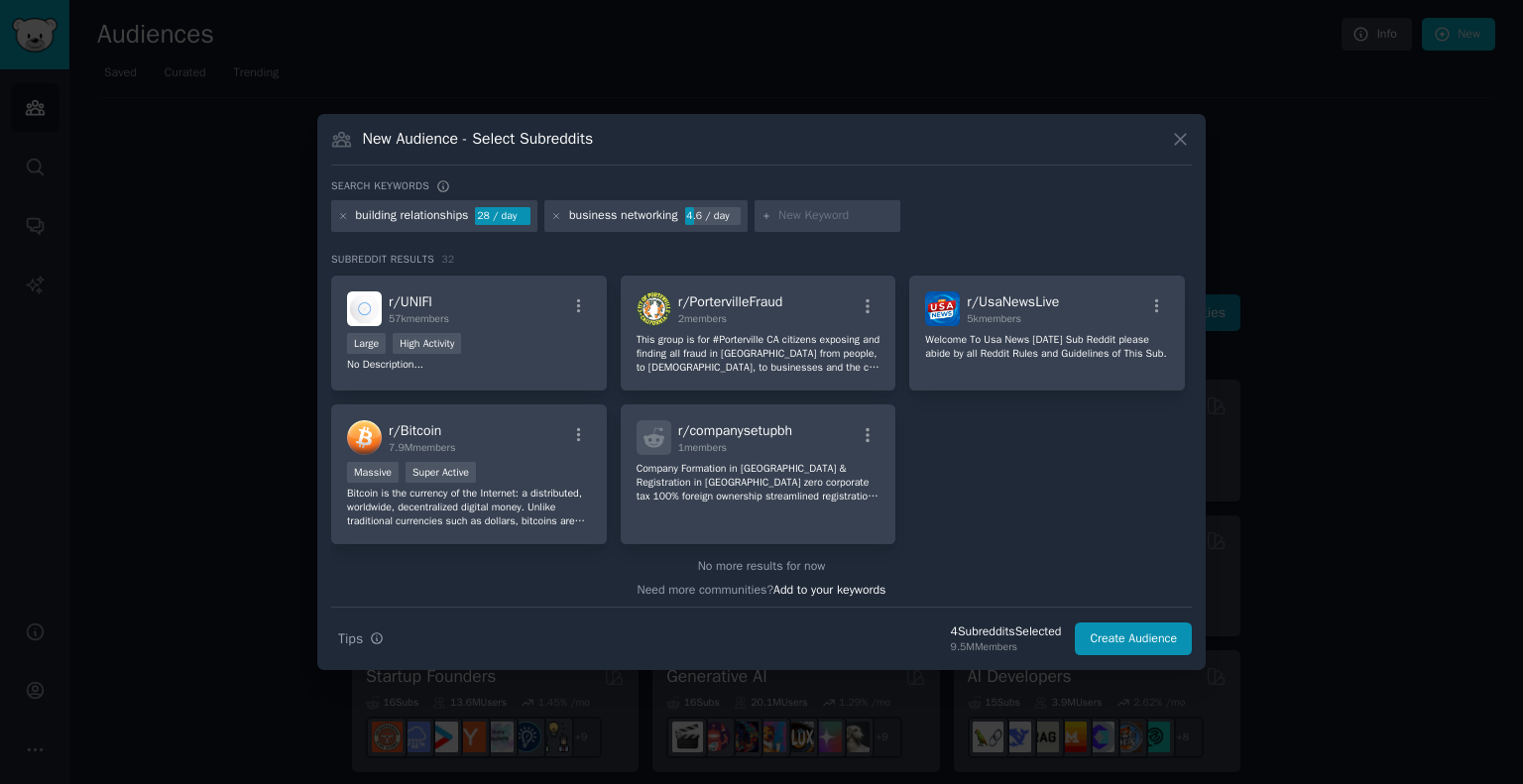 scroll, scrollTop: 1369, scrollLeft: 0, axis: vertical 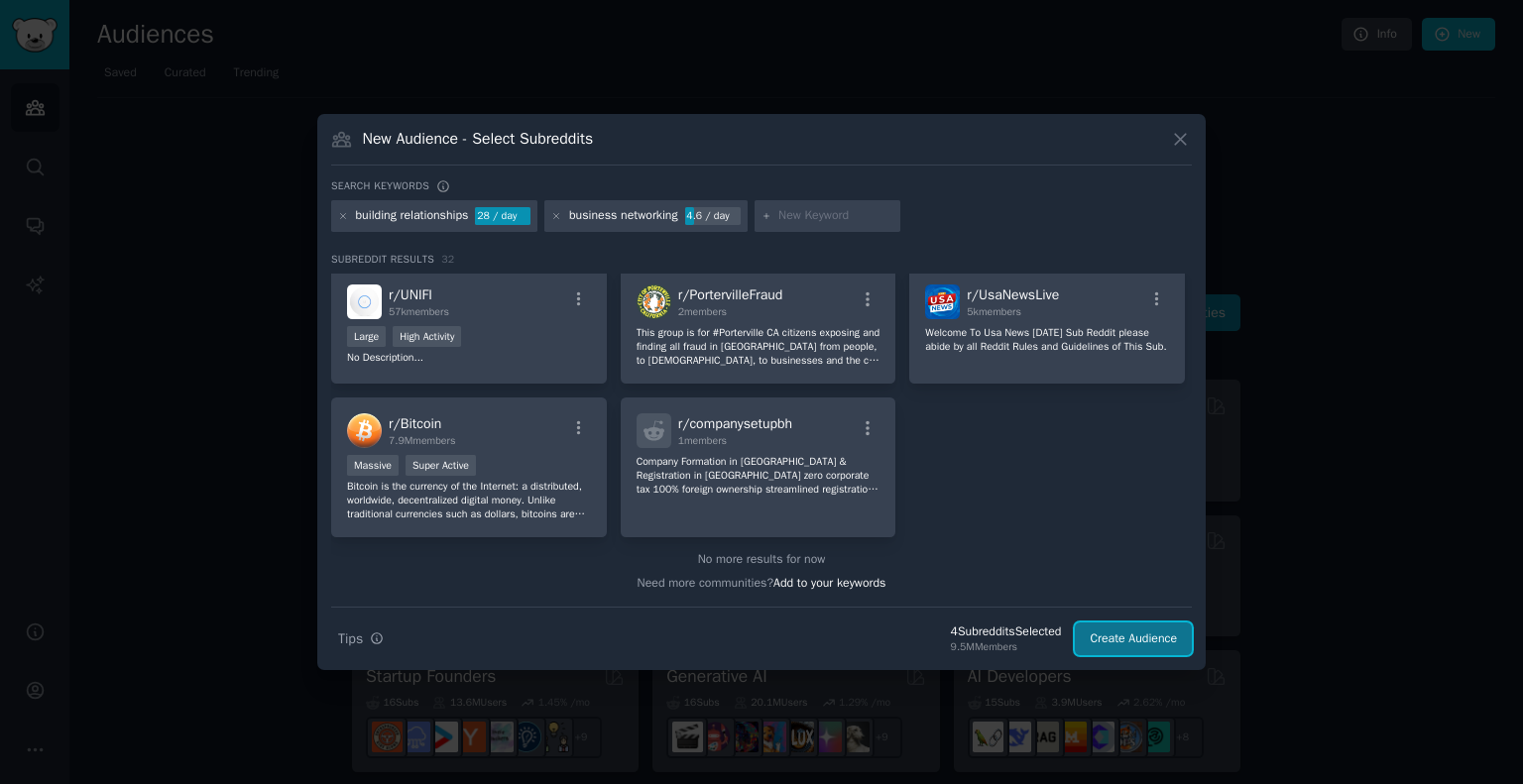 click on "Create Audience" at bounding box center (1133, 639) 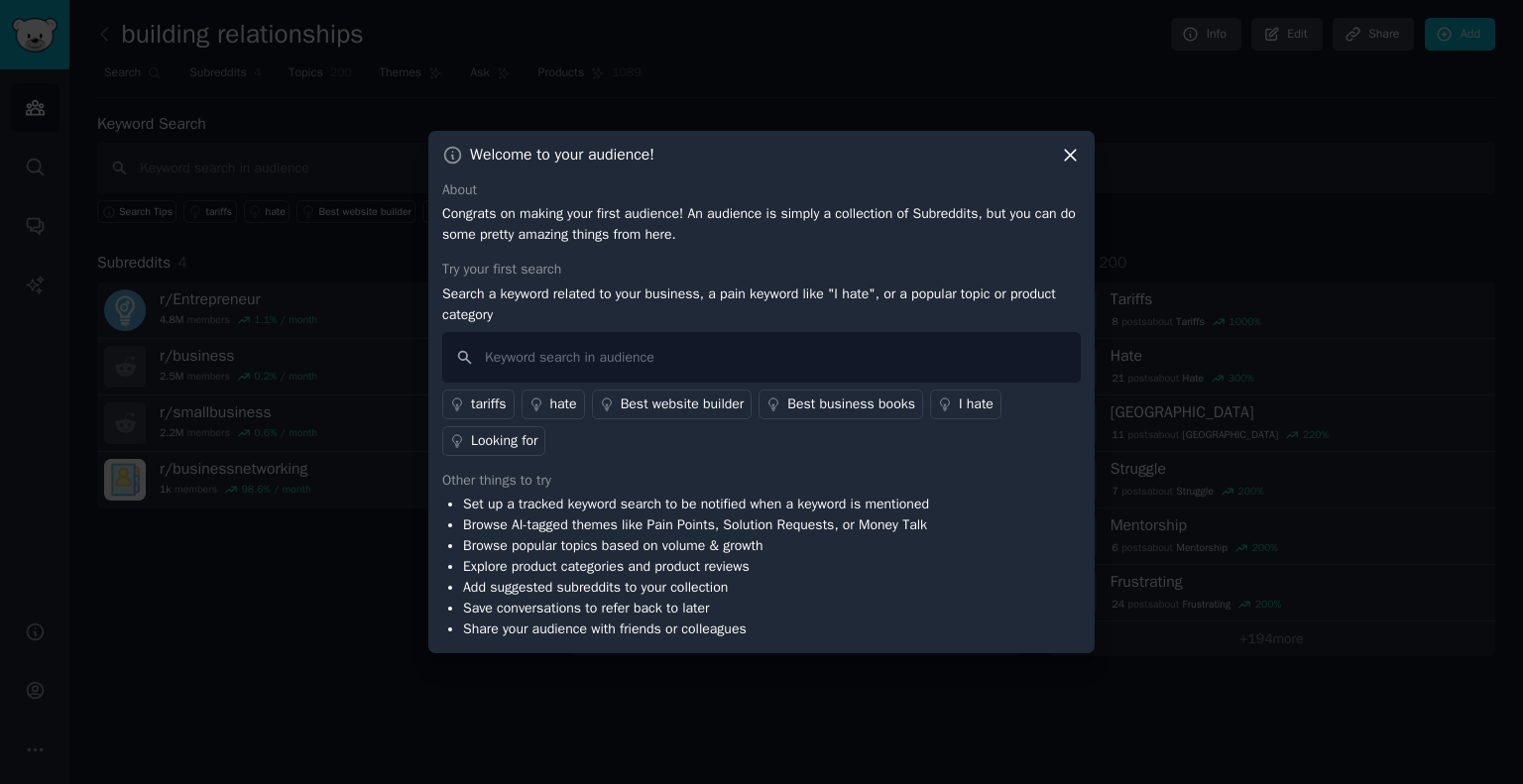 click on "I hate" at bounding box center (966, 404) 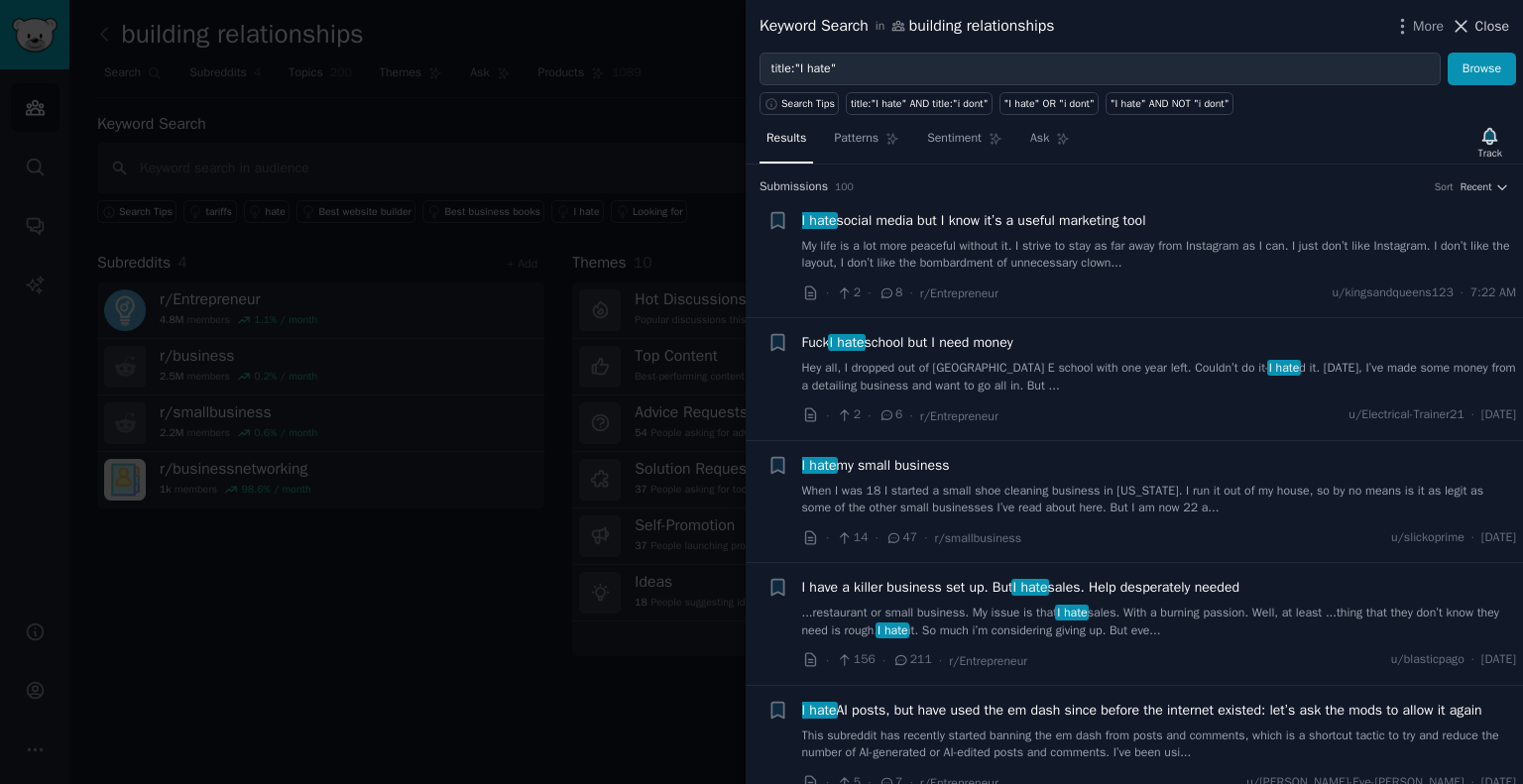 click on "Close" at bounding box center [1492, 26] 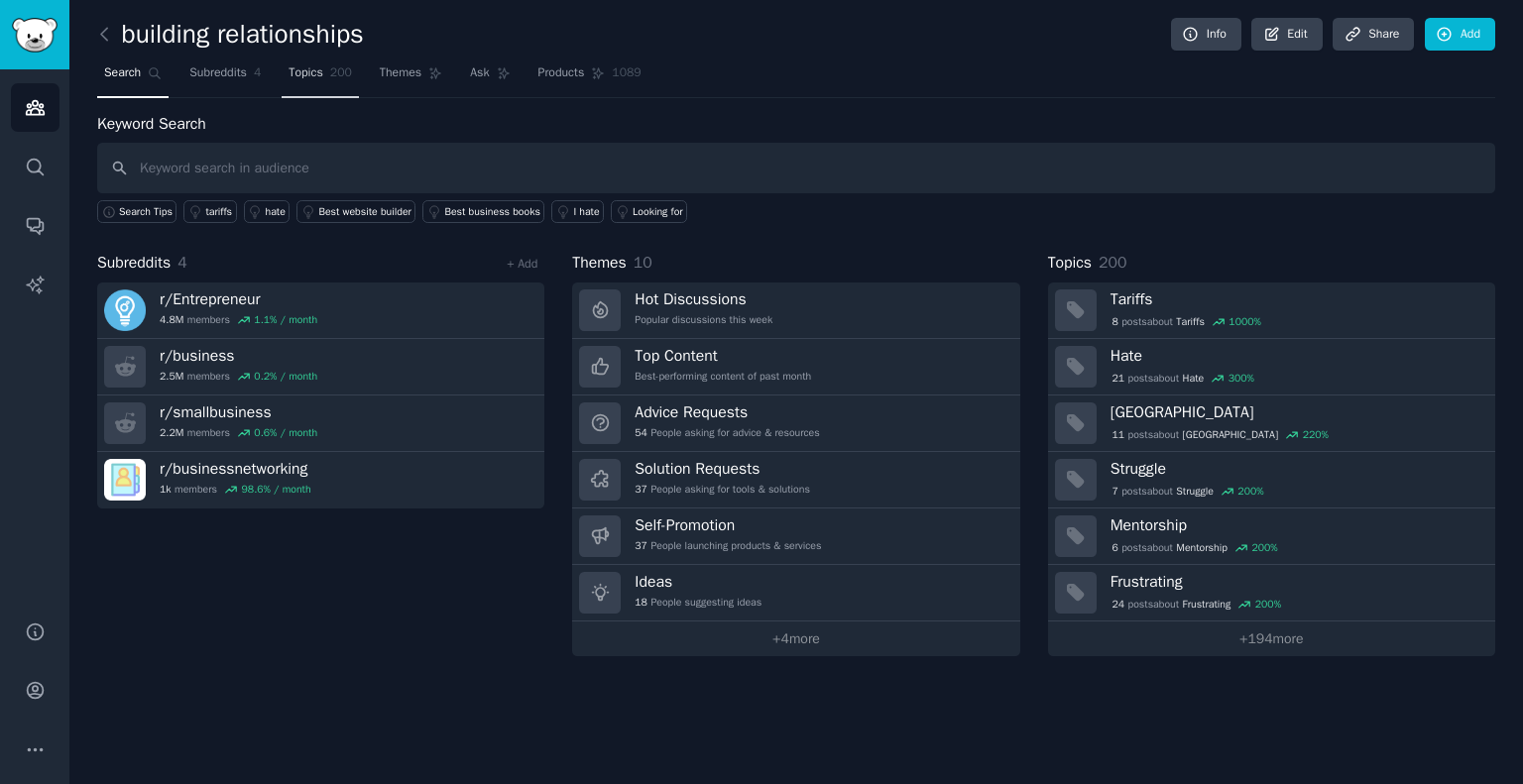 click on "Topics 200" at bounding box center (320, 77) 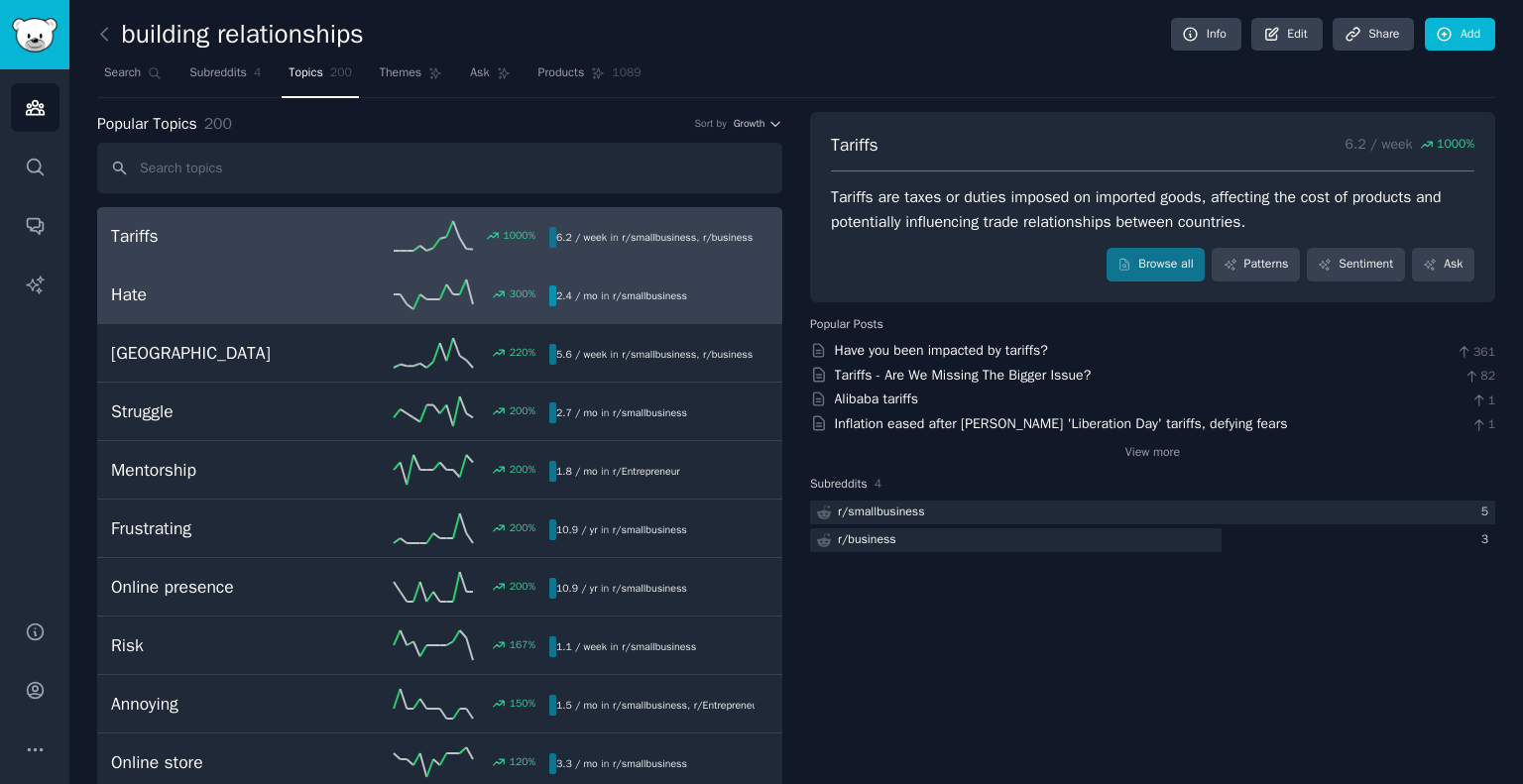 click on "Hate 300 % 2.4 / mo  in    r/ smallbusiness" at bounding box center [439, 294] 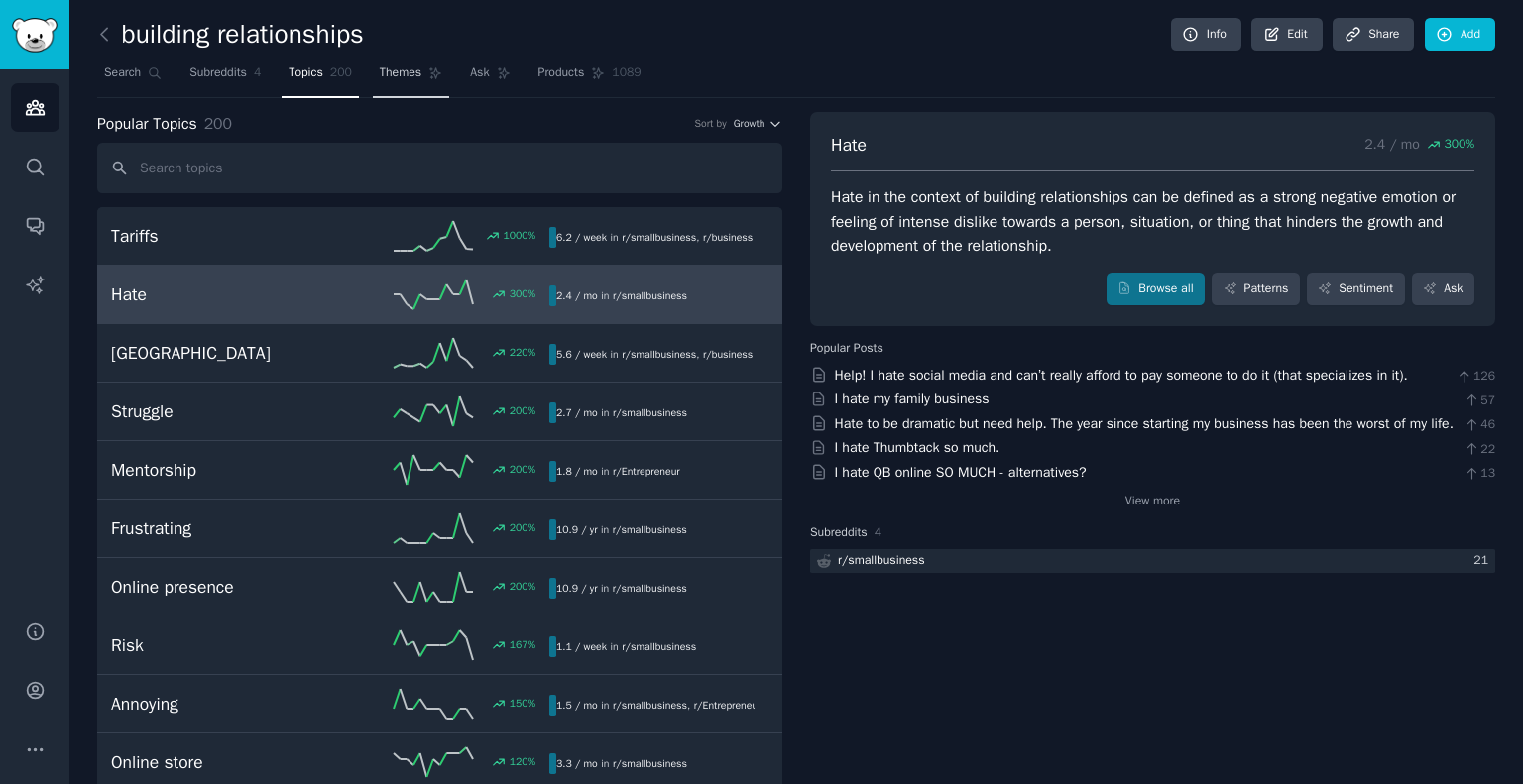 click on "Themes" at bounding box center (401, 73) 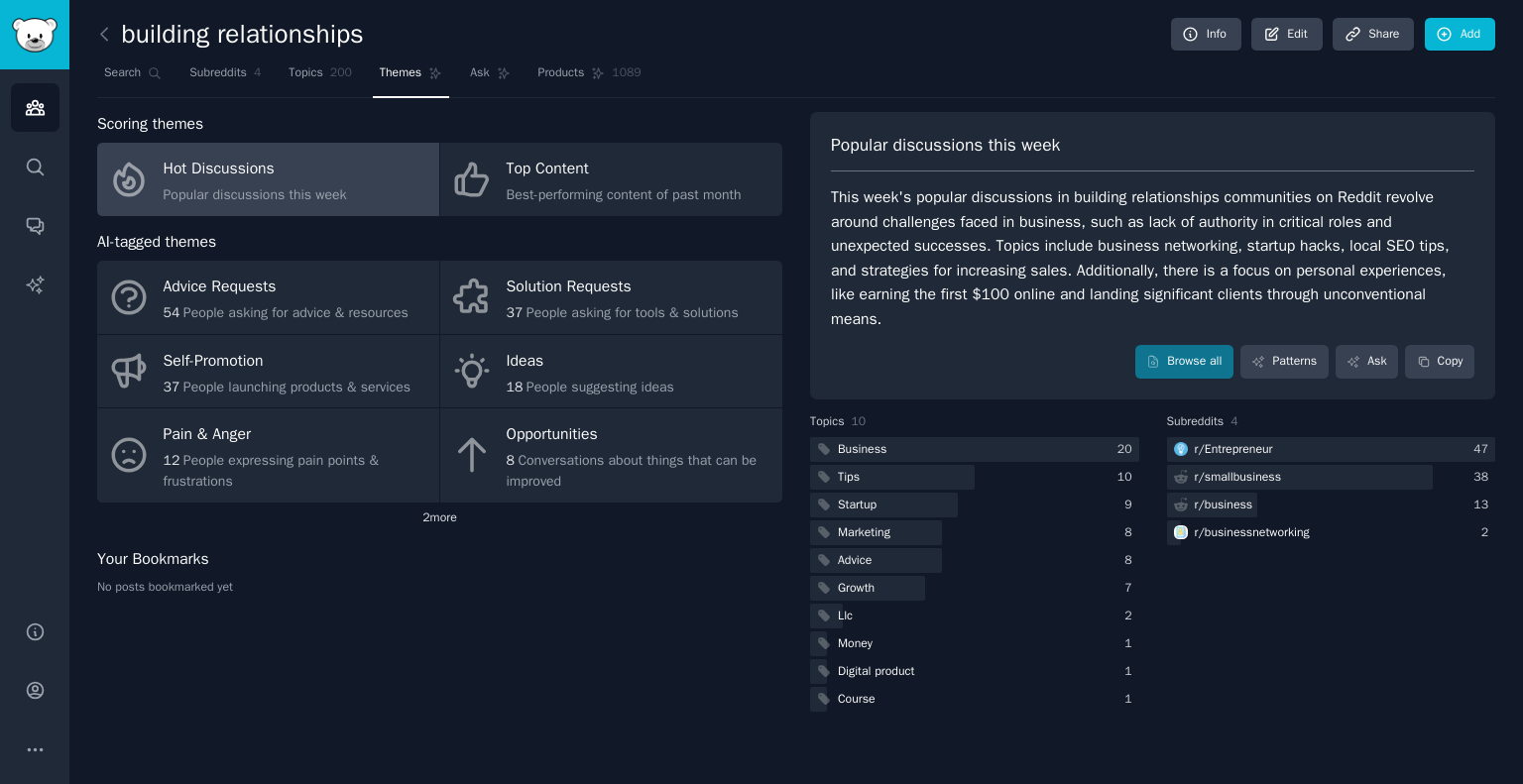 click on "2  more" 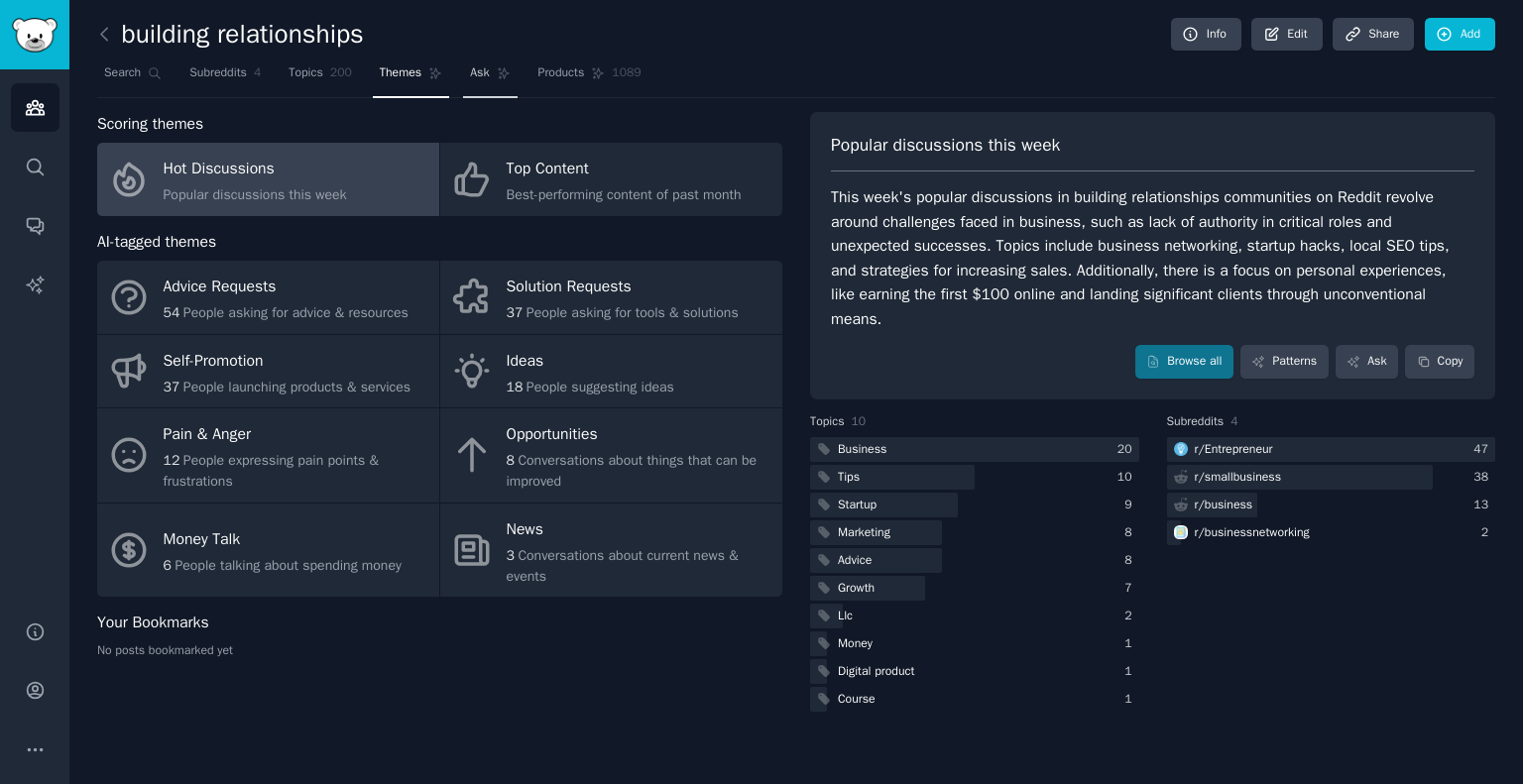click on "Ask" at bounding box center (479, 73) 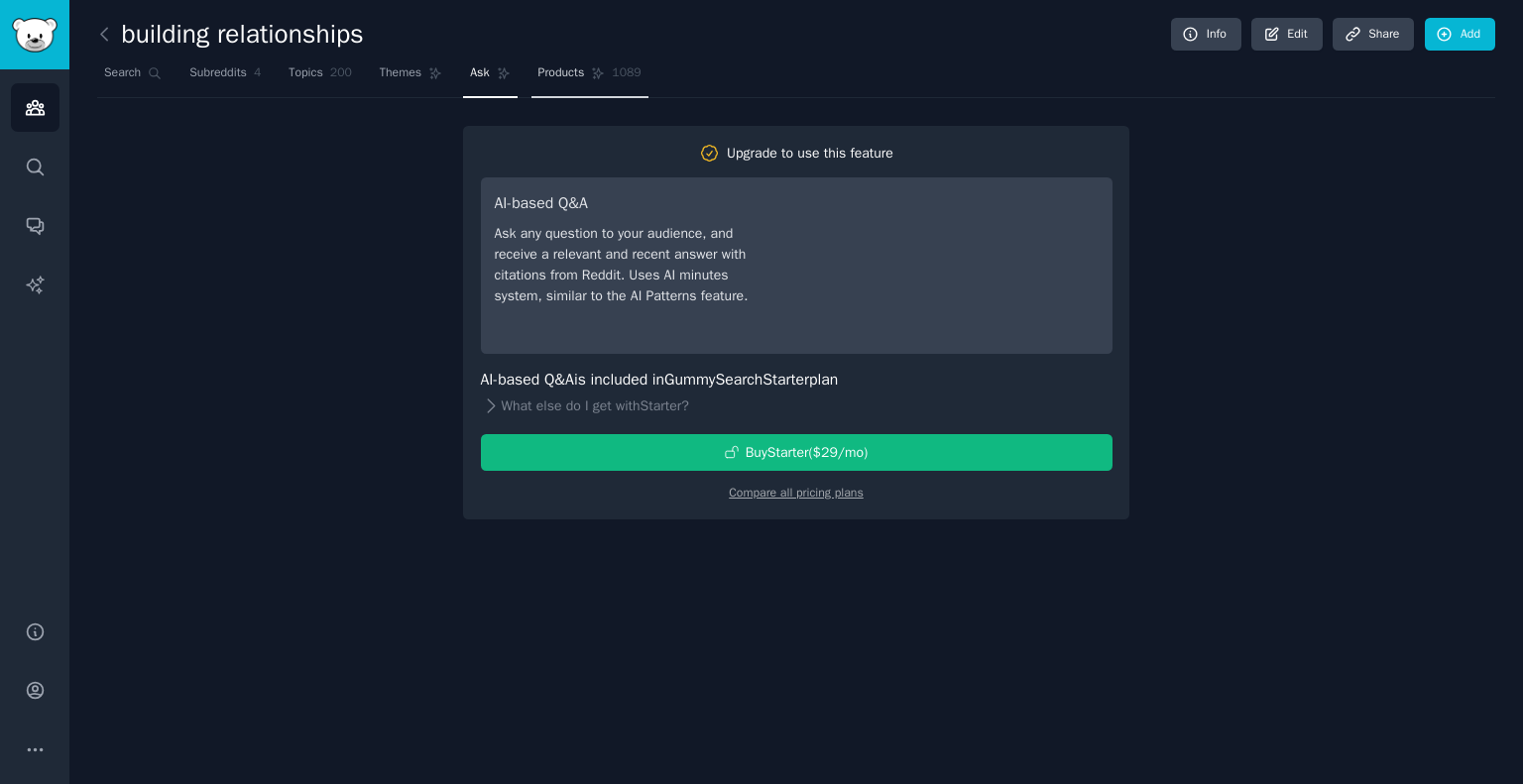 click on "Products" at bounding box center [561, 73] 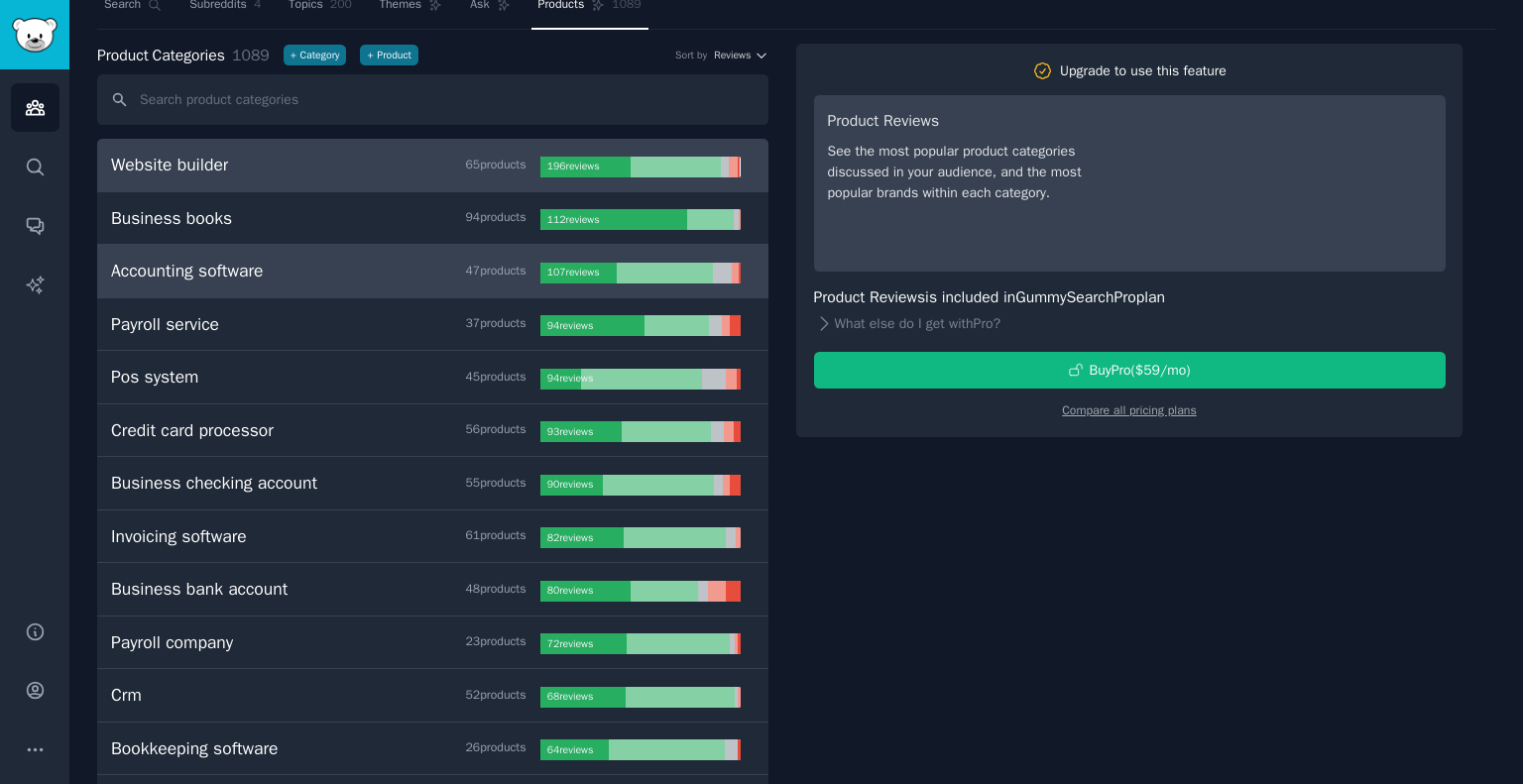 scroll, scrollTop: 0, scrollLeft: 0, axis: both 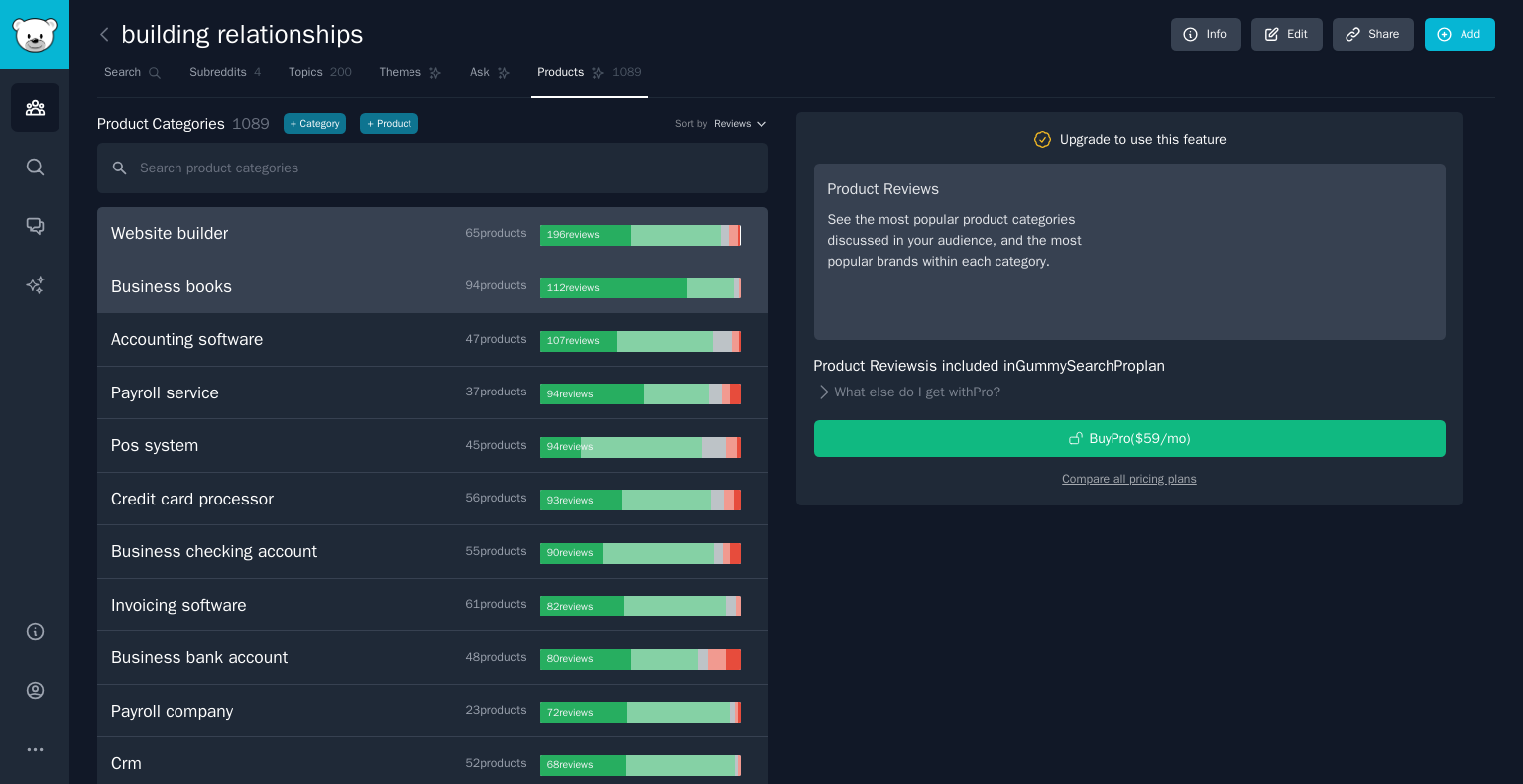 click on "Business books 94  product s" at bounding box center (325, 286) 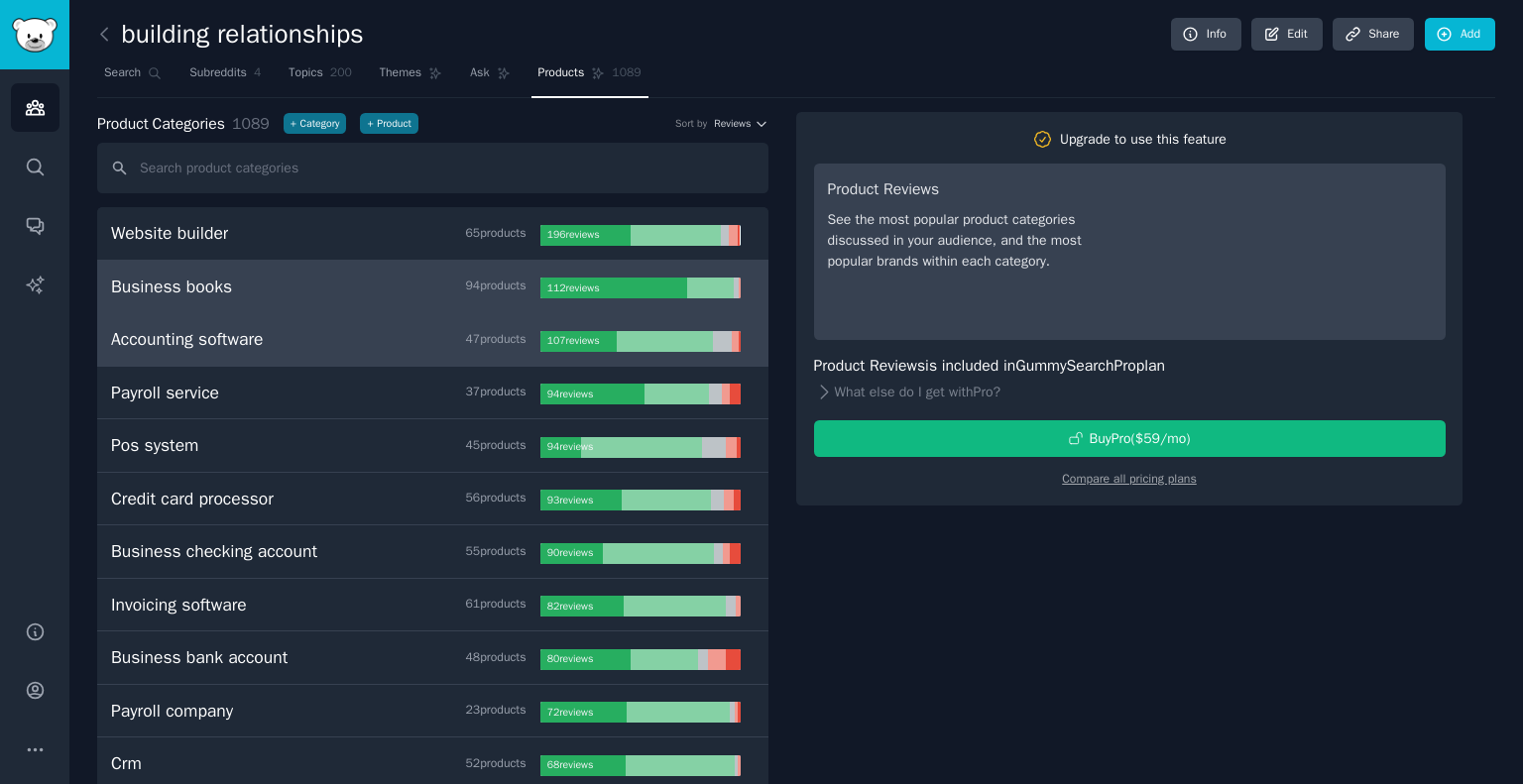 click on "Accounting software 47  product s" at bounding box center (325, 339) 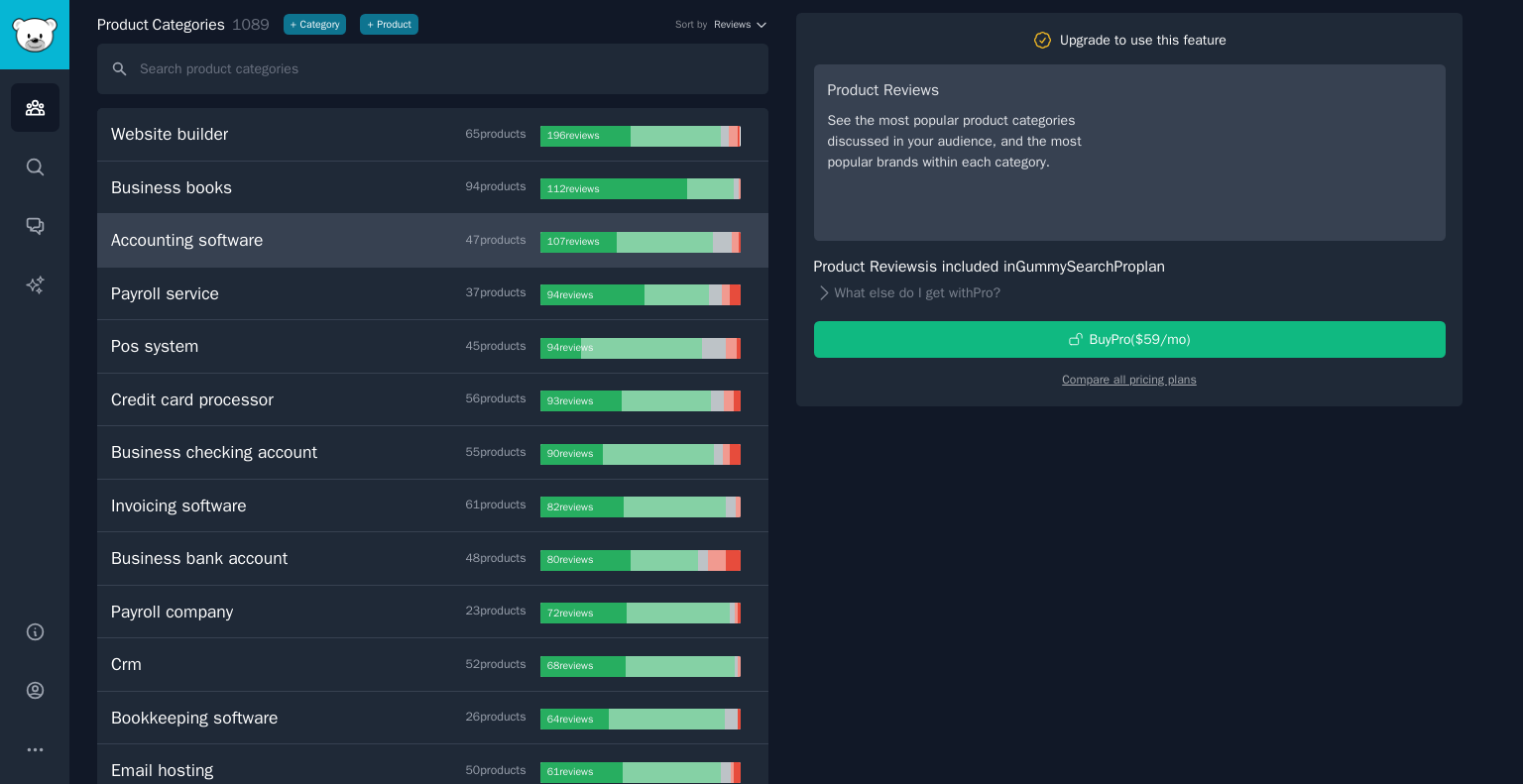 scroll, scrollTop: 0, scrollLeft: 0, axis: both 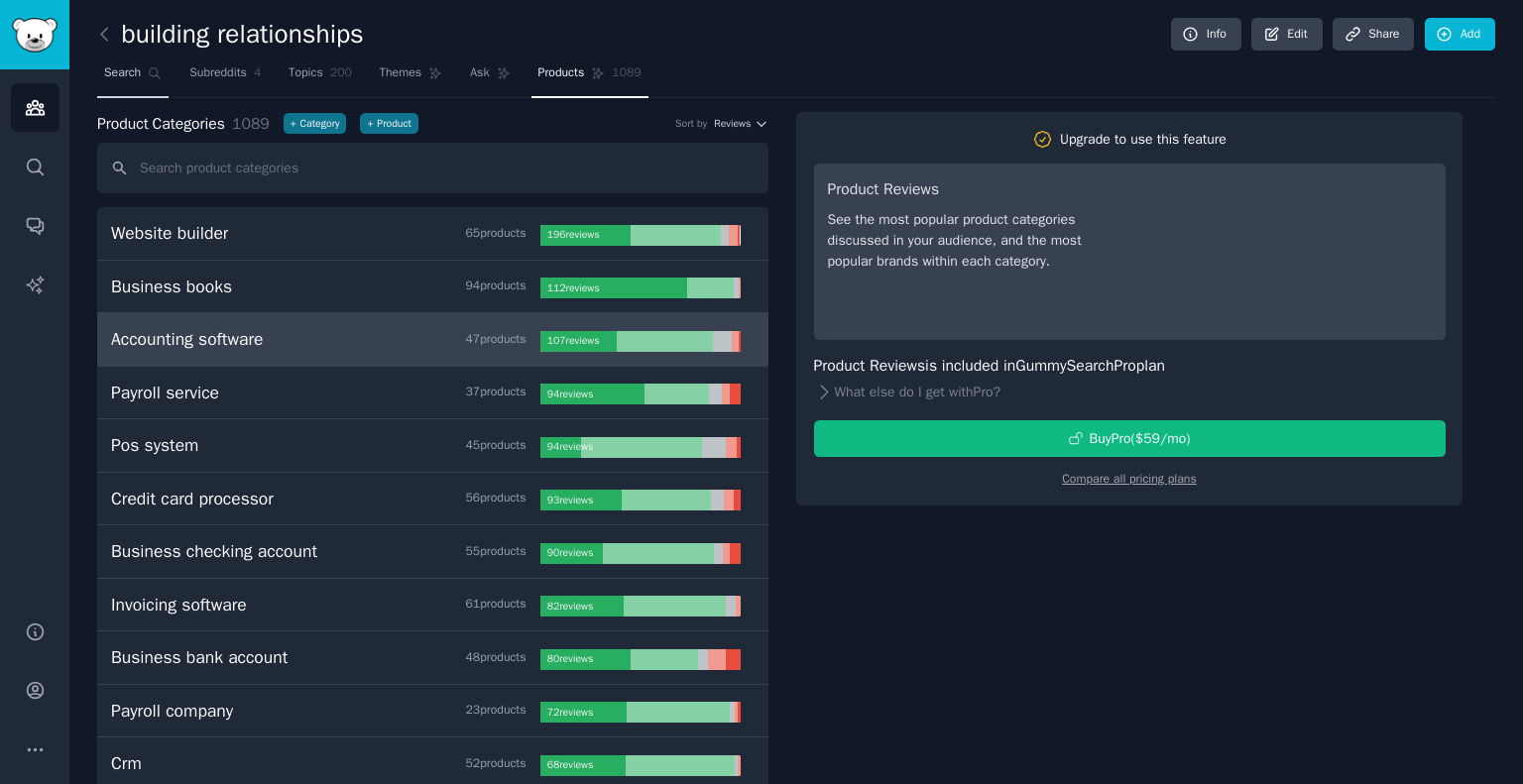 click on "Search" at bounding box center [133, 77] 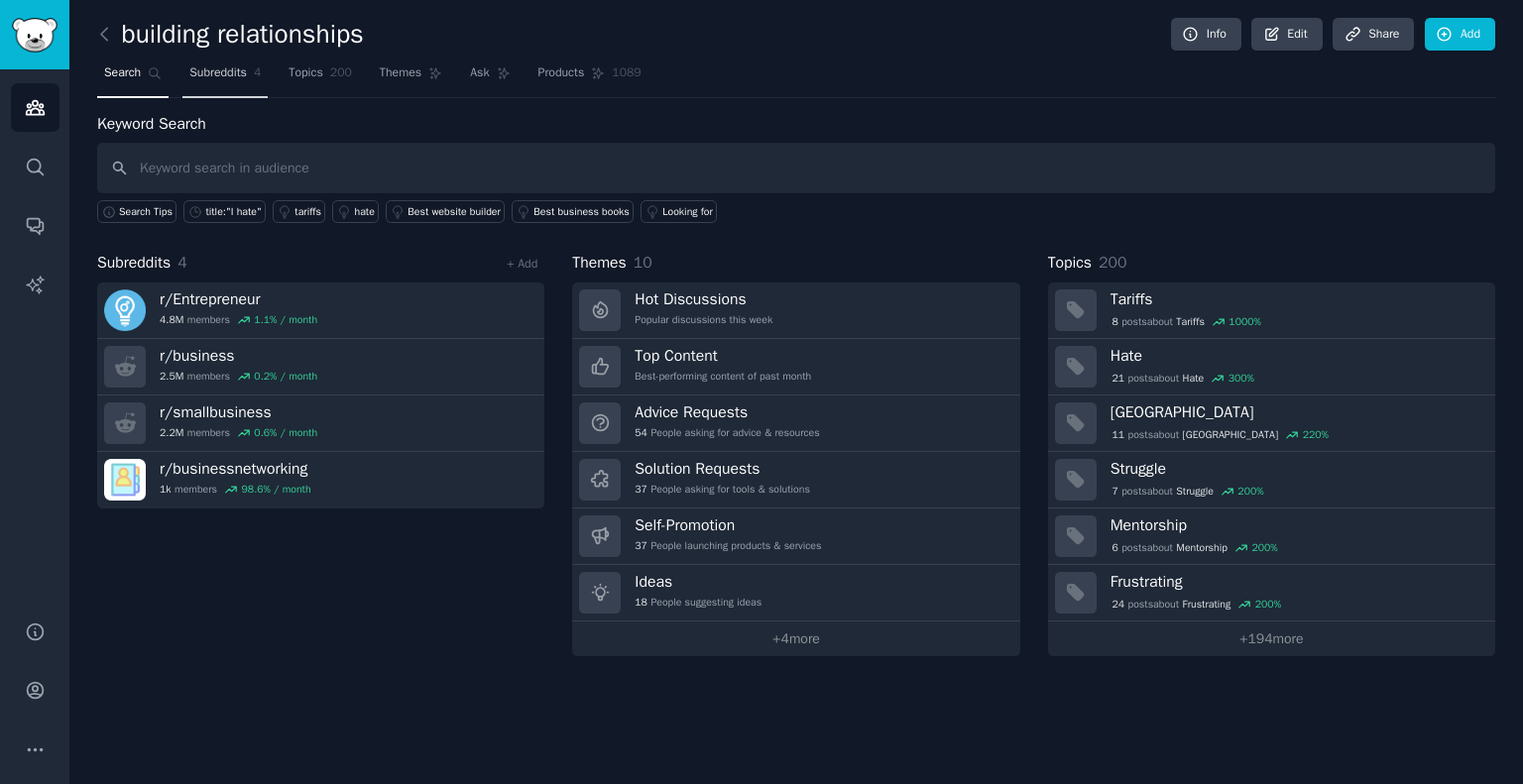 click on "Subreddits" at bounding box center [218, 73] 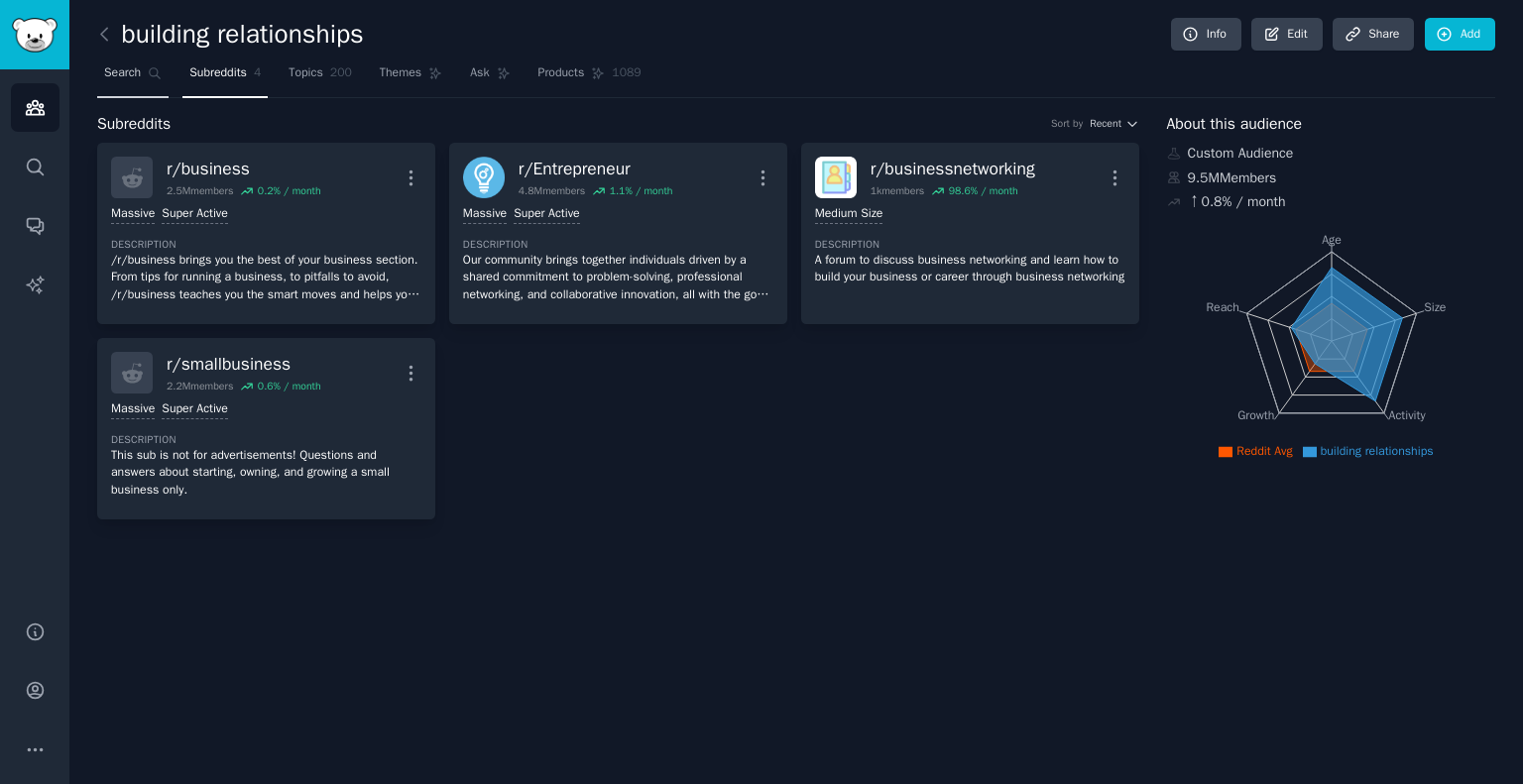 click 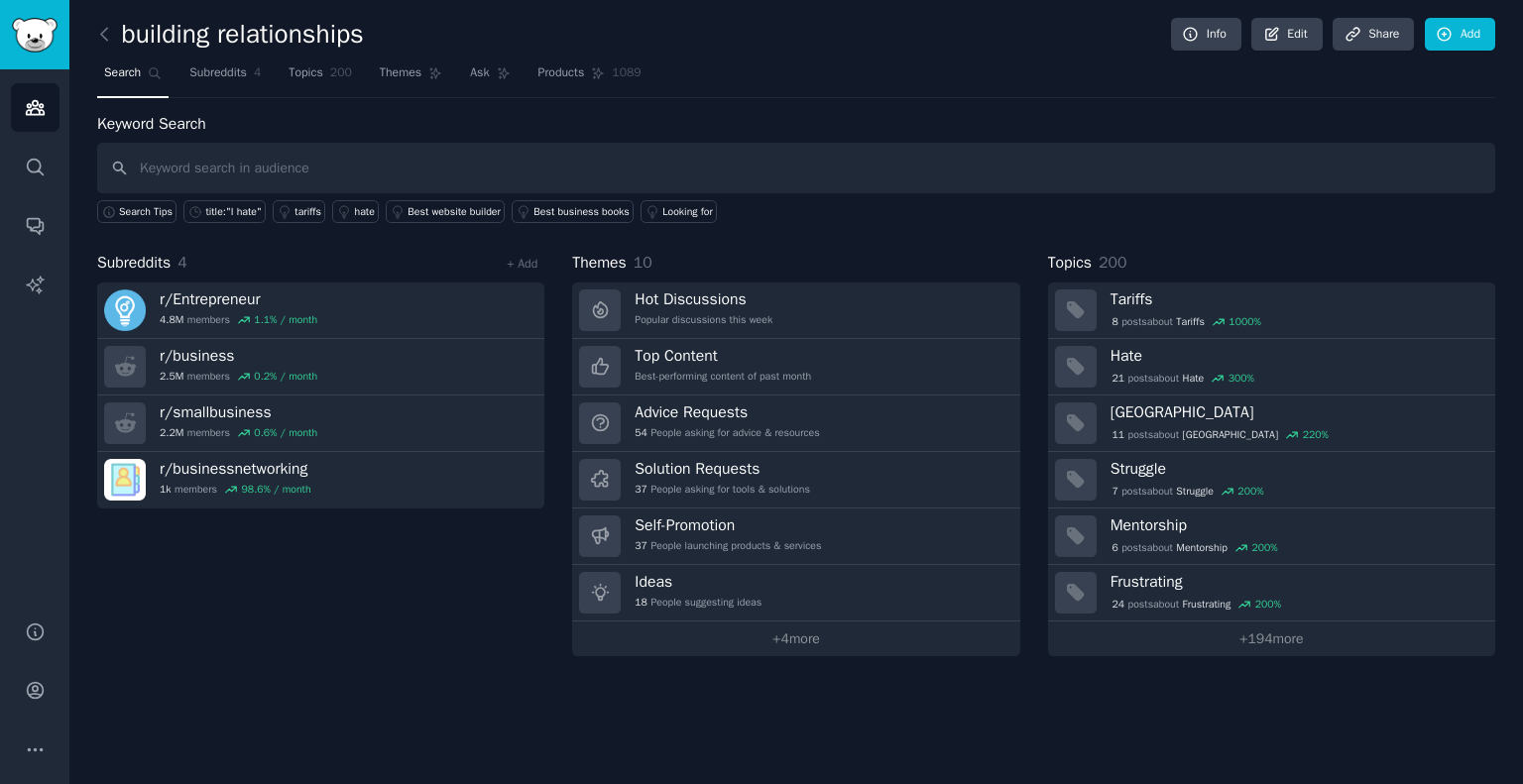 click on "Subreddits 4 + Add r/ Entrepreneur 4.8M  members 1.1 % / month r/ business 2.5M  members 0.2 % / month r/ smallbusiness 2.2M  members 0.6 % / month r/ businessnetworking 1k  members 98.6 % / month" at bounding box center (320, 453) 